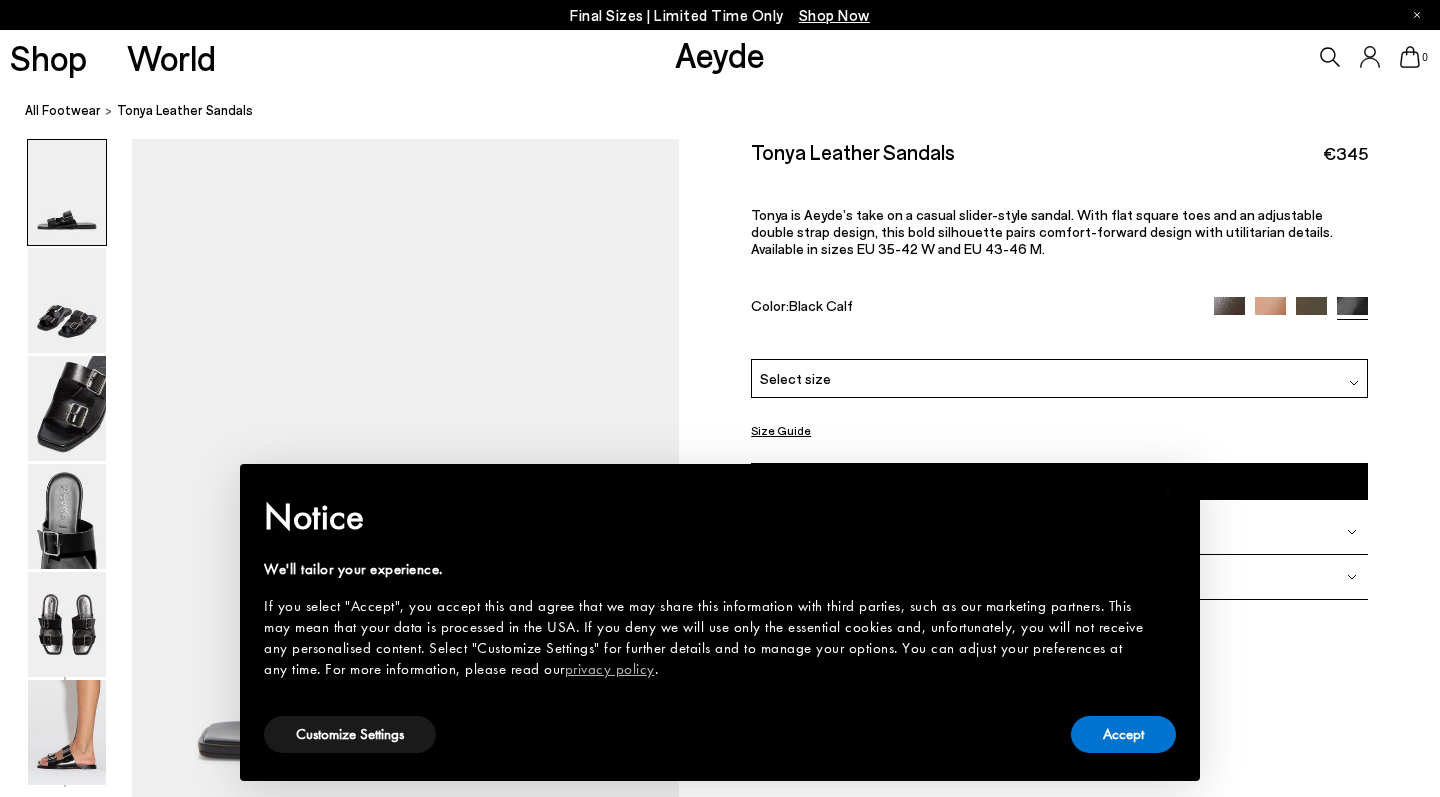 scroll, scrollTop: 0, scrollLeft: 0, axis: both 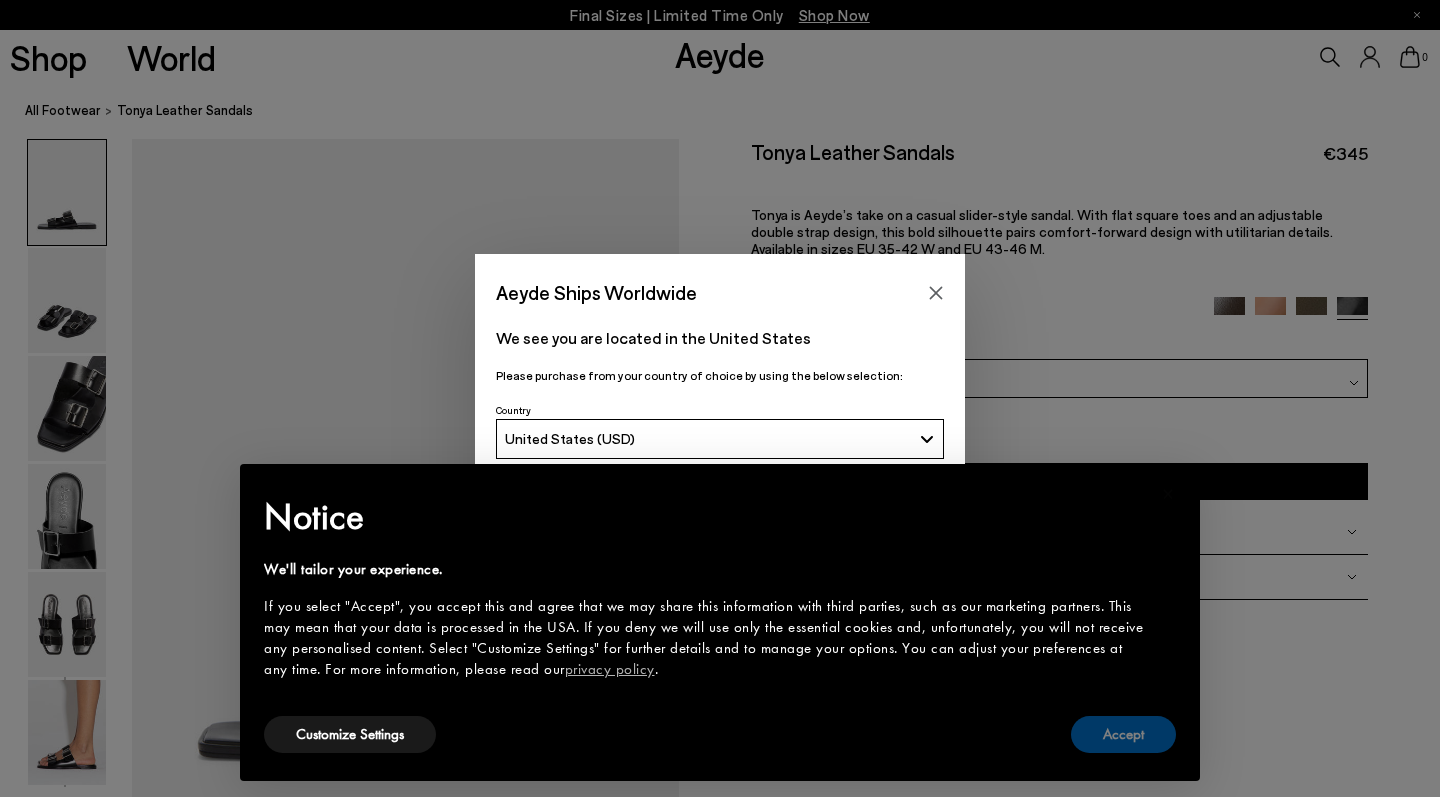 click on "Accept" at bounding box center (1123, 734) 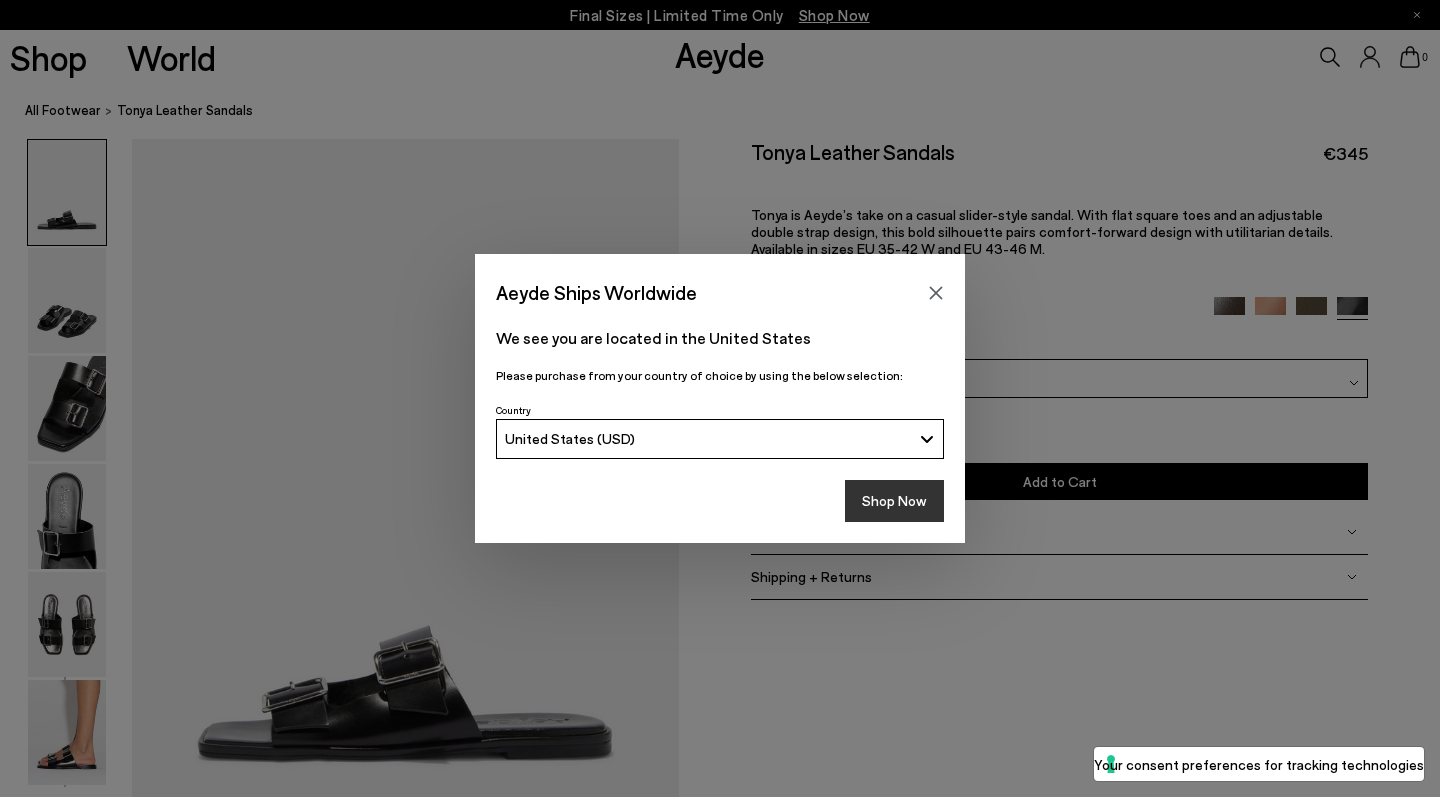 click on "Shop Now" at bounding box center [894, 501] 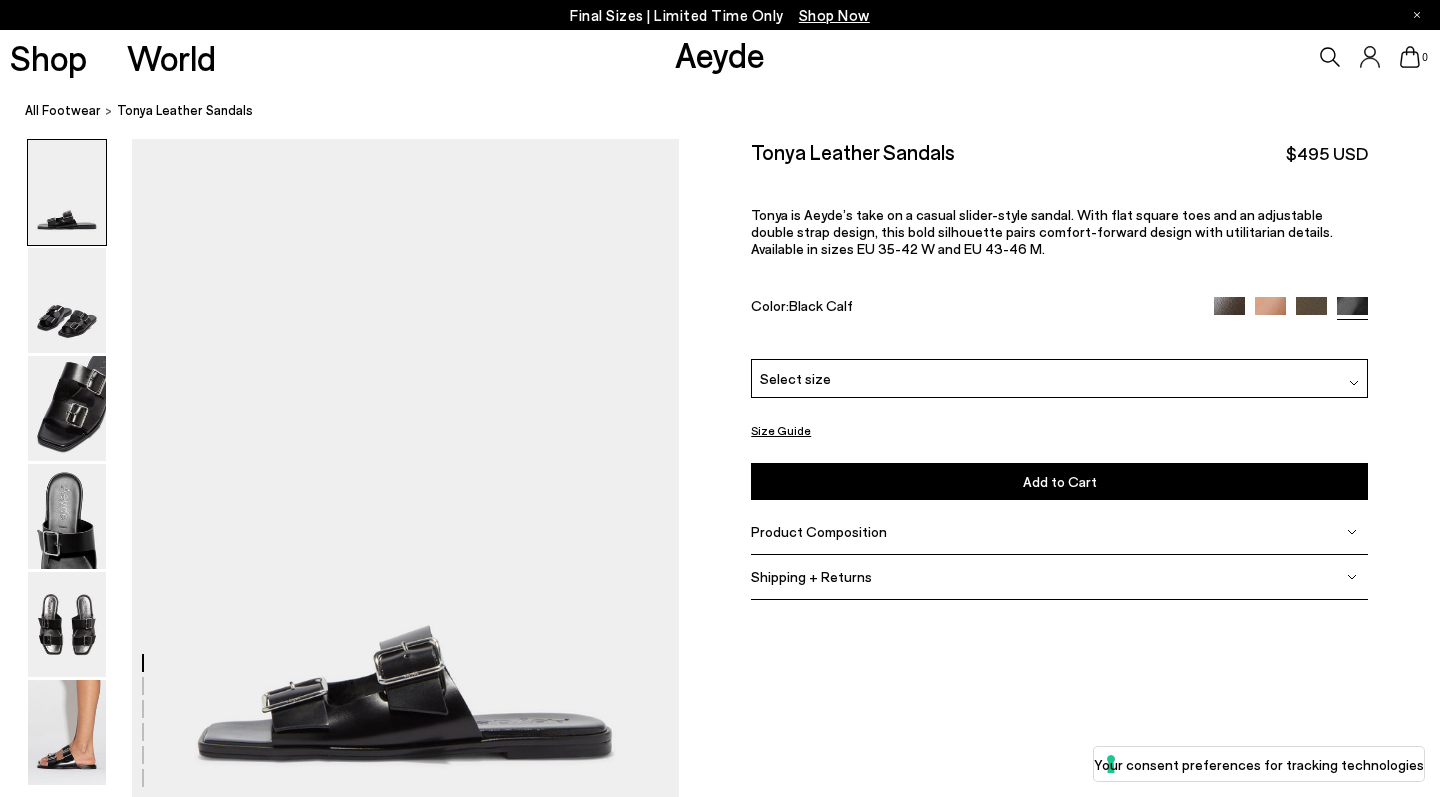 scroll, scrollTop: 0, scrollLeft: 0, axis: both 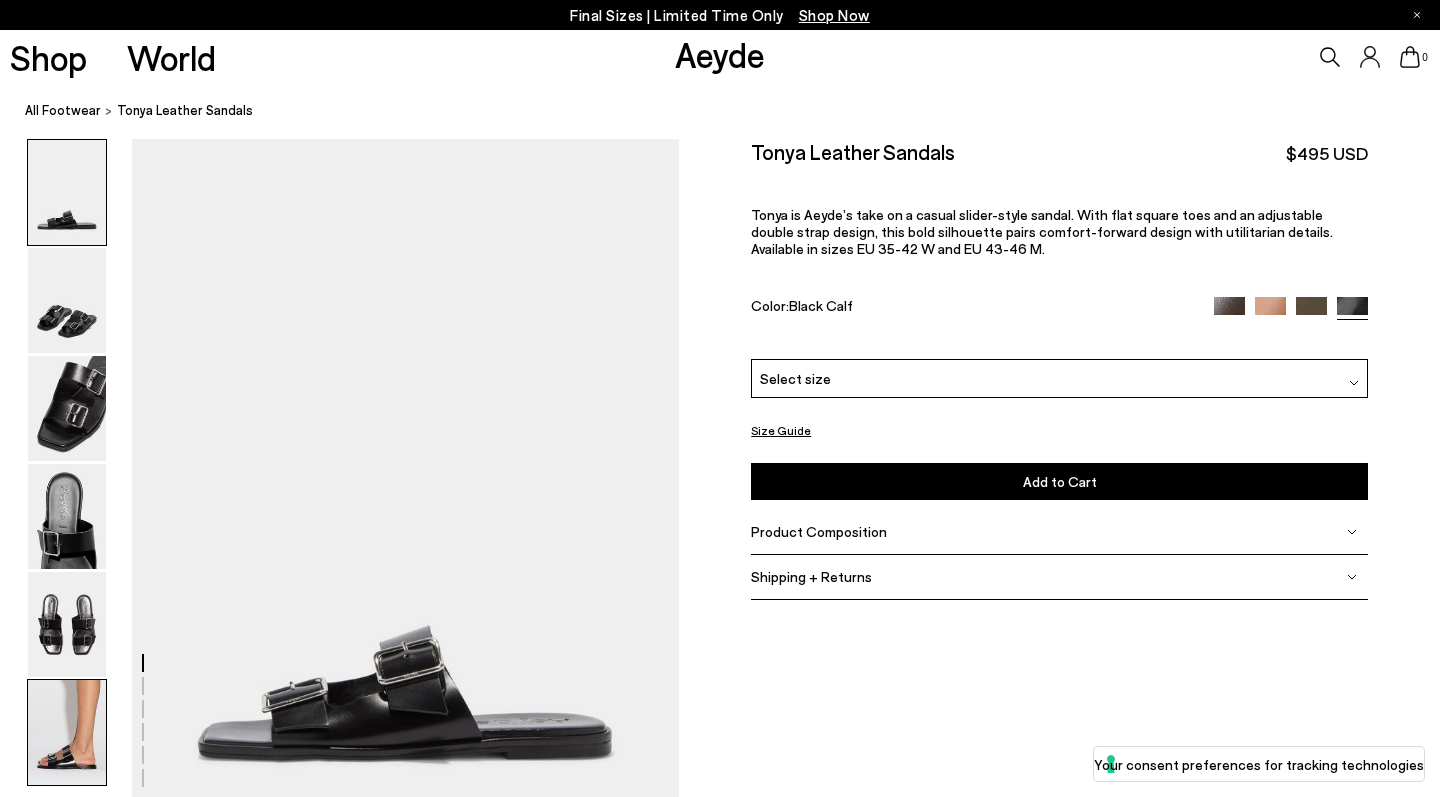 click at bounding box center (67, 732) 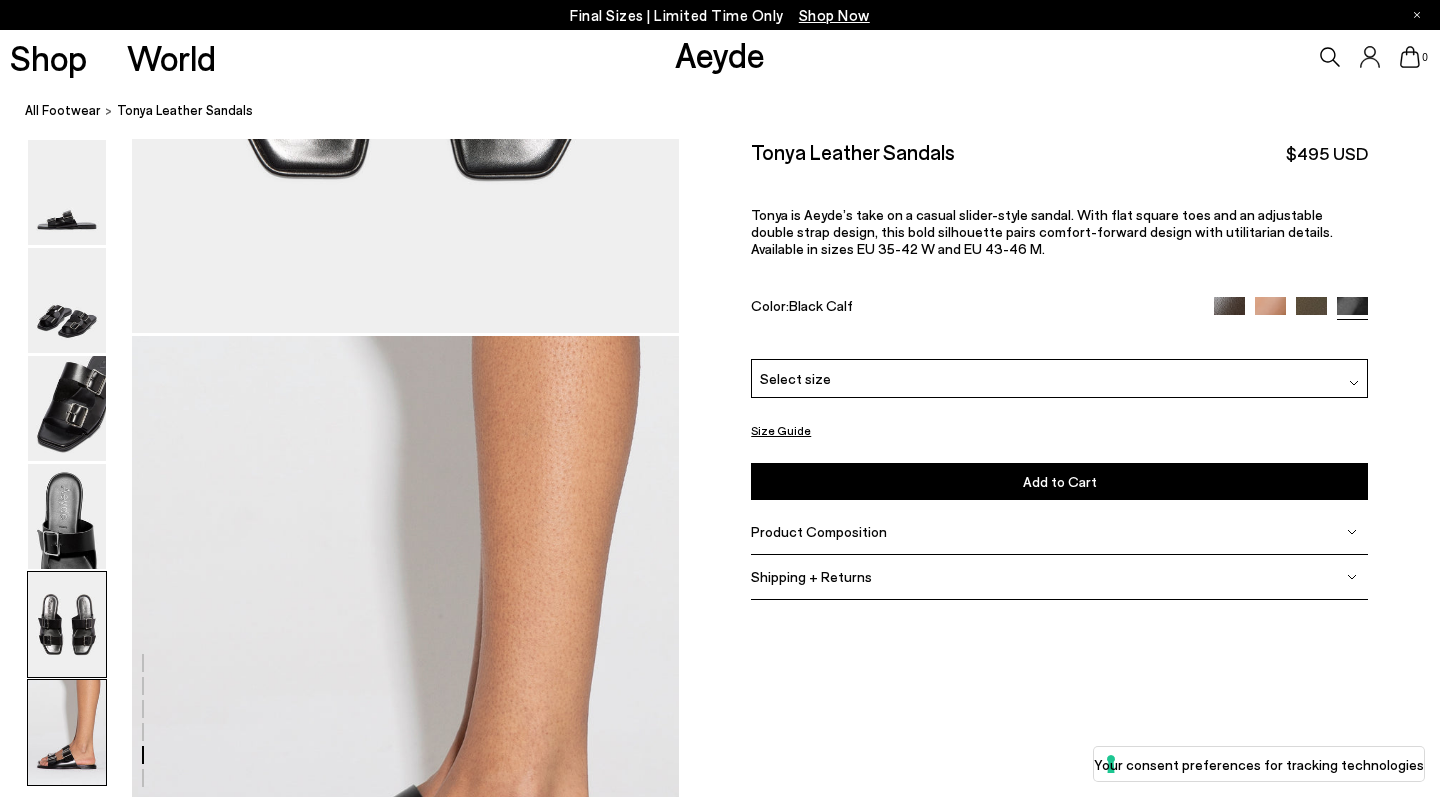 scroll, scrollTop: 3802, scrollLeft: 0, axis: vertical 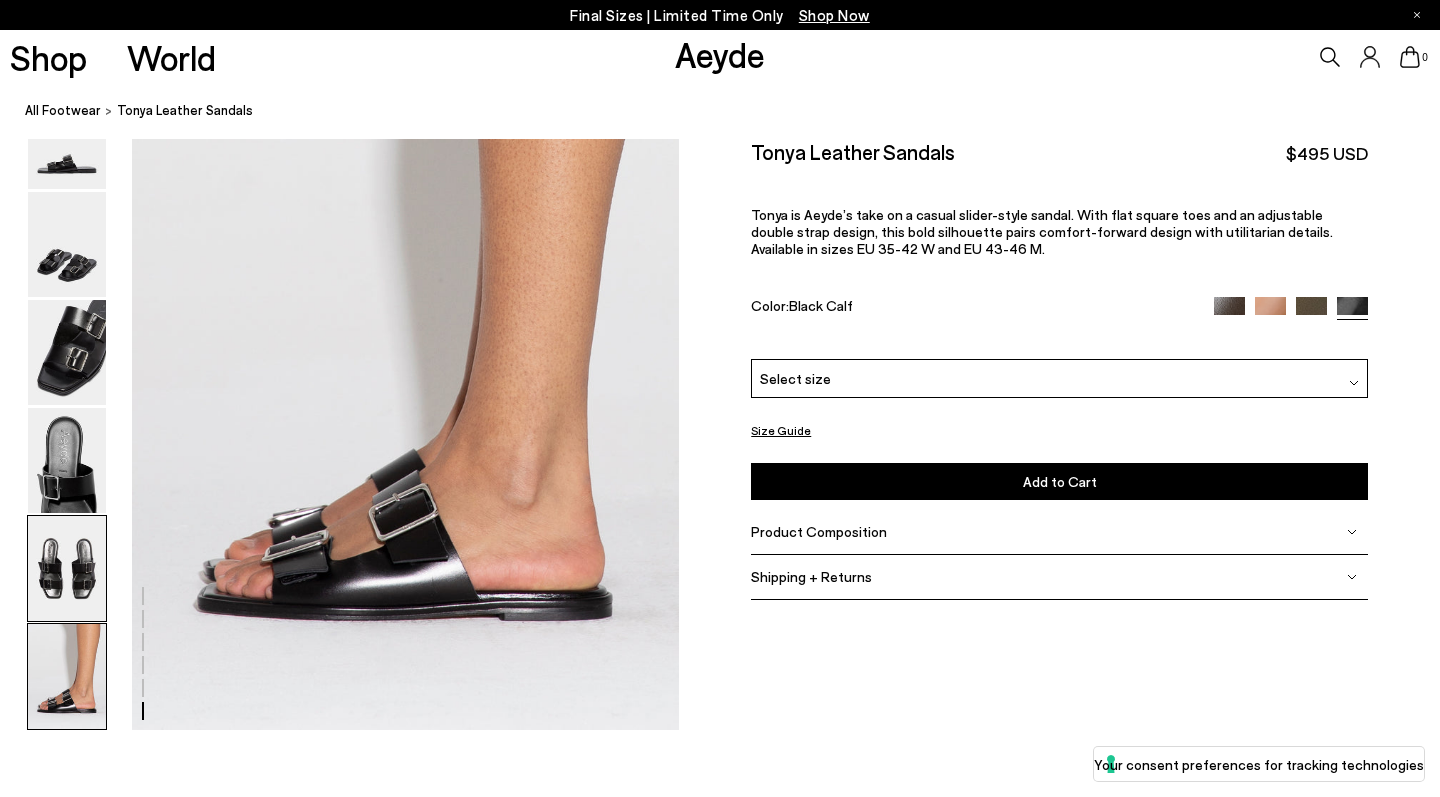 click at bounding box center [67, 568] 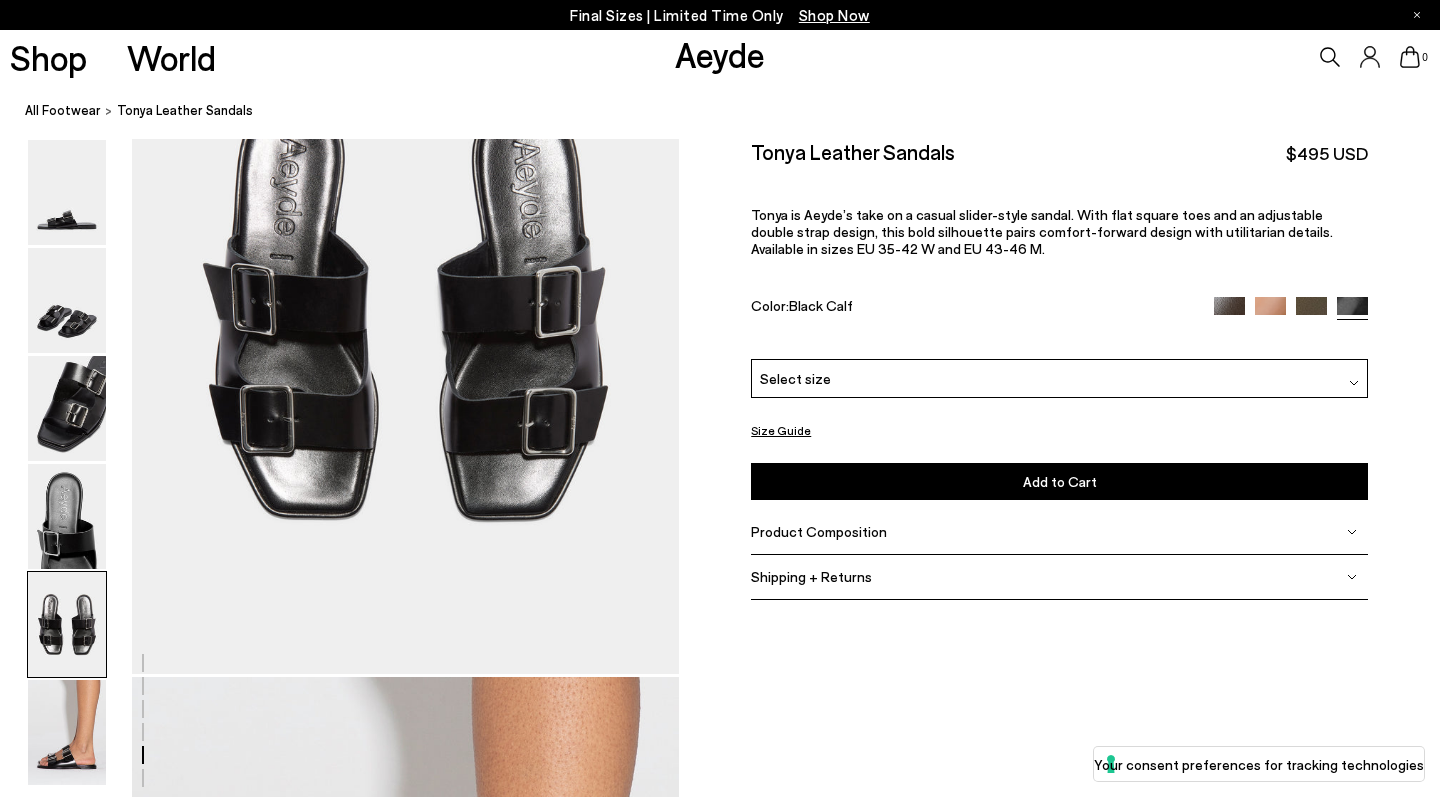 scroll, scrollTop: 2931, scrollLeft: 0, axis: vertical 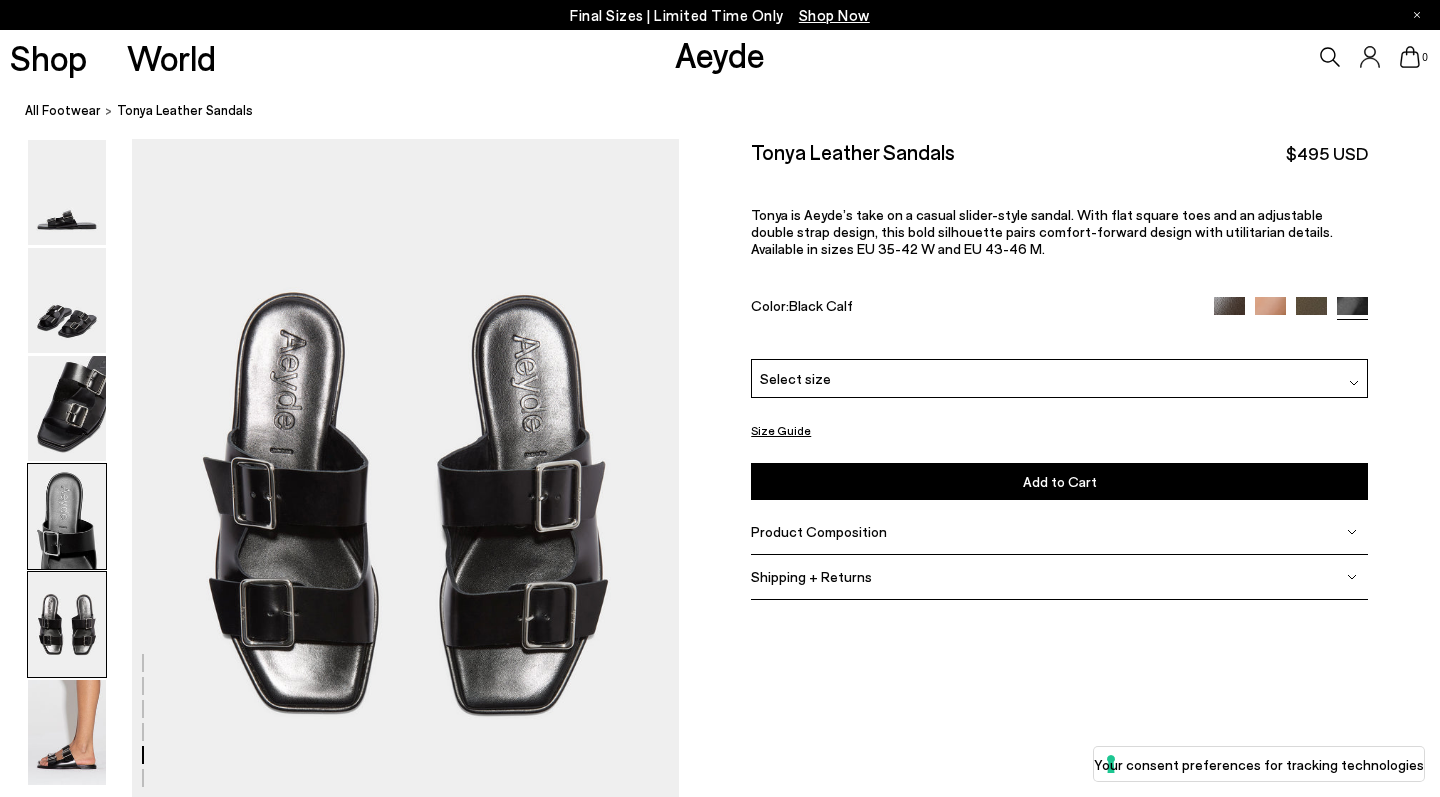 click at bounding box center (67, 516) 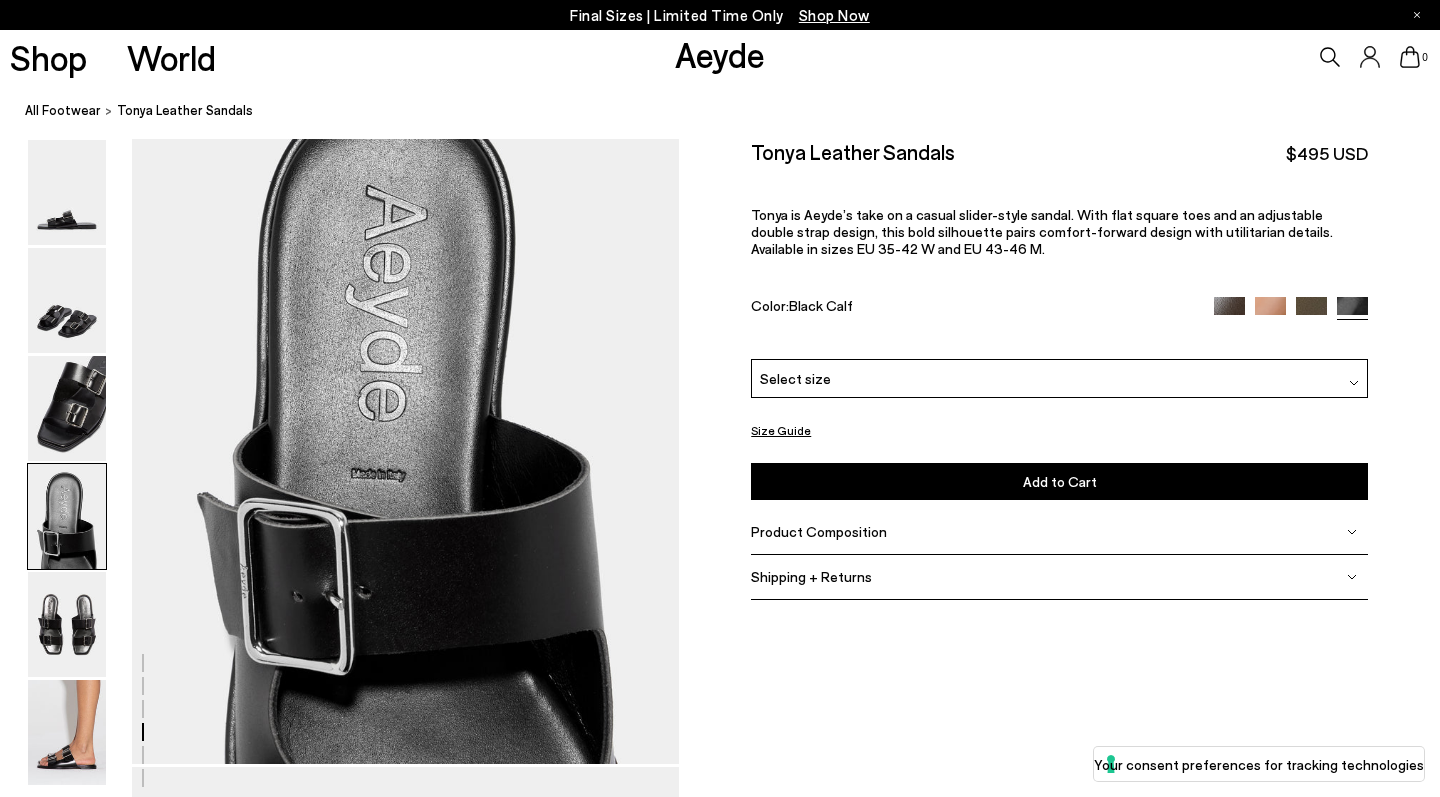 scroll, scrollTop: 2199, scrollLeft: 0, axis: vertical 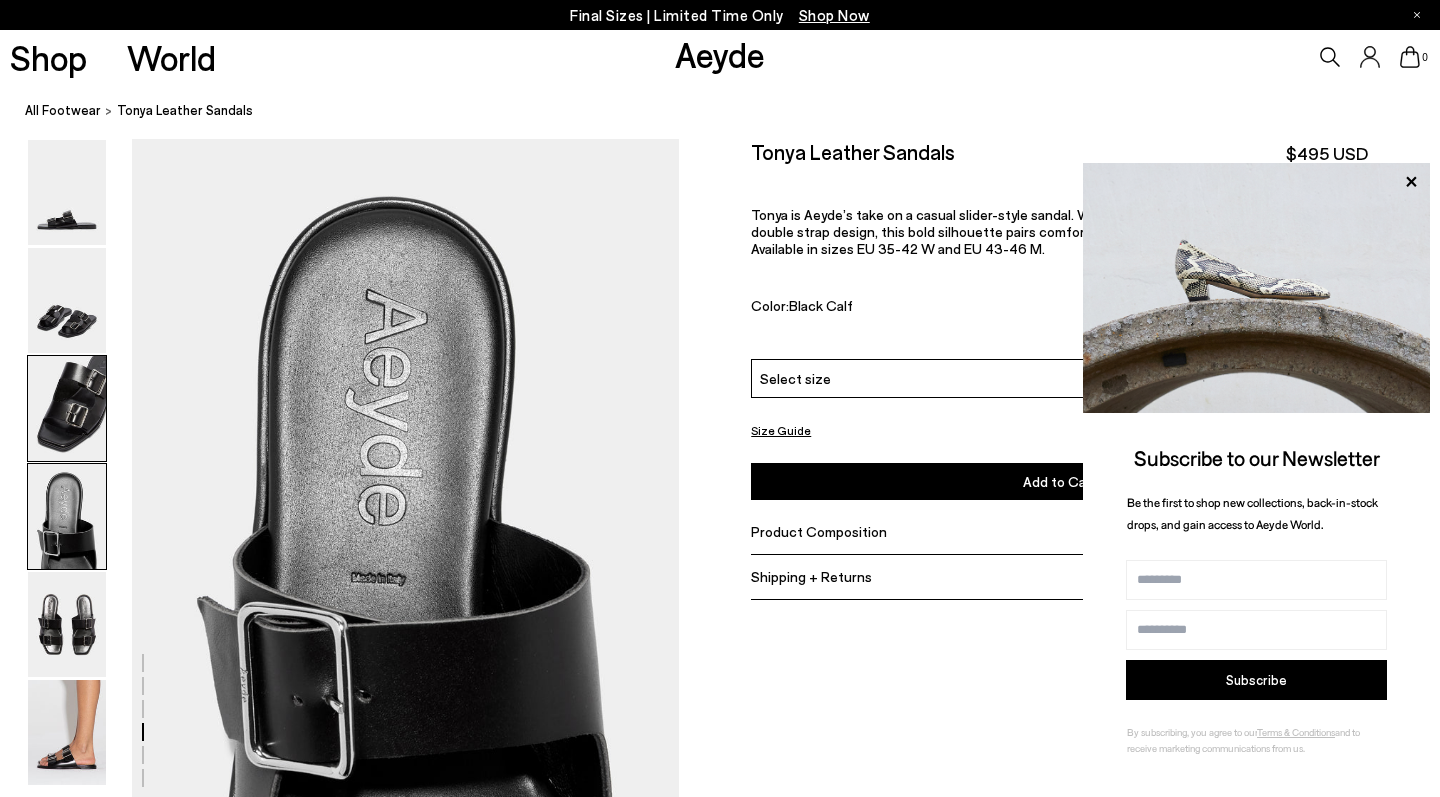 click at bounding box center (67, 408) 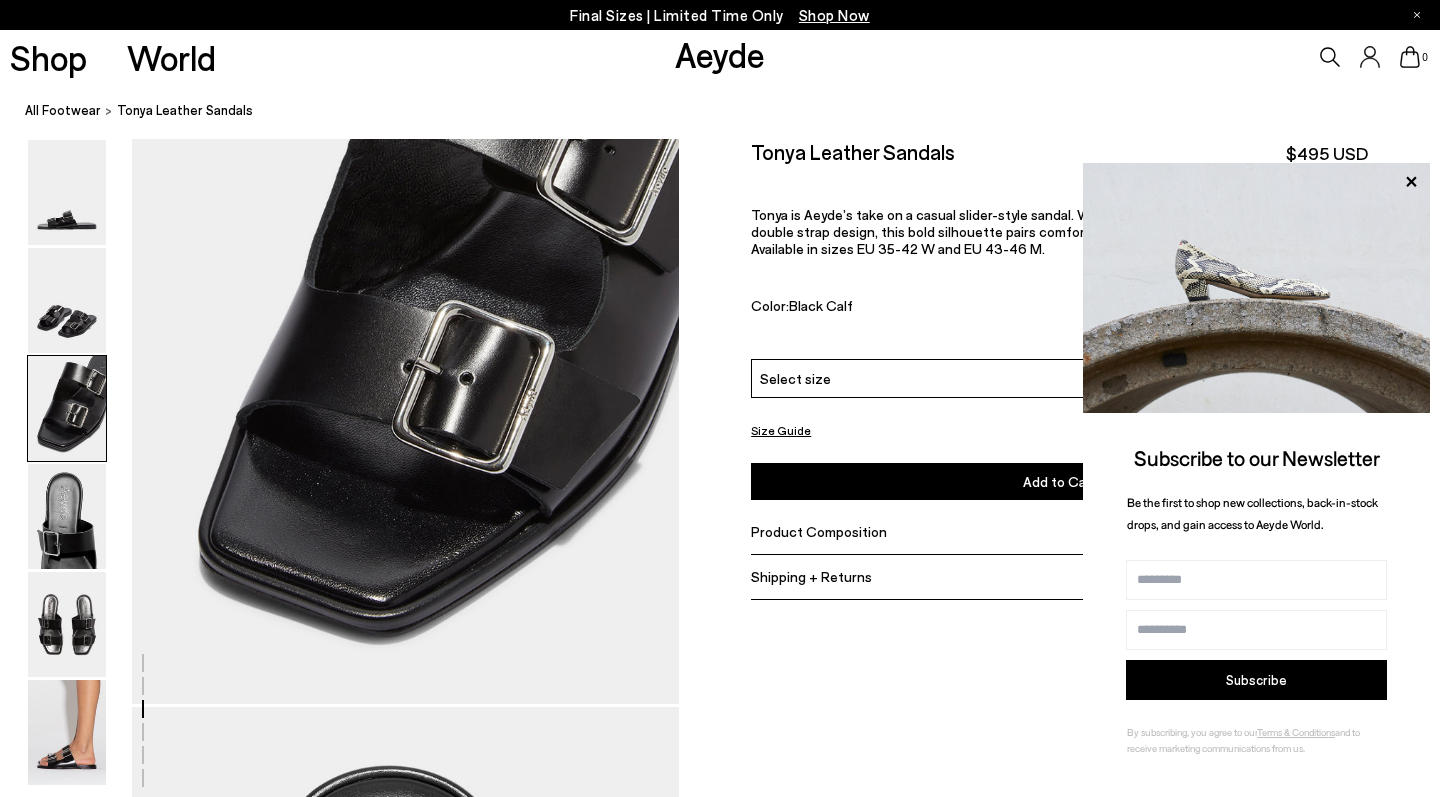 scroll, scrollTop: 1466, scrollLeft: 0, axis: vertical 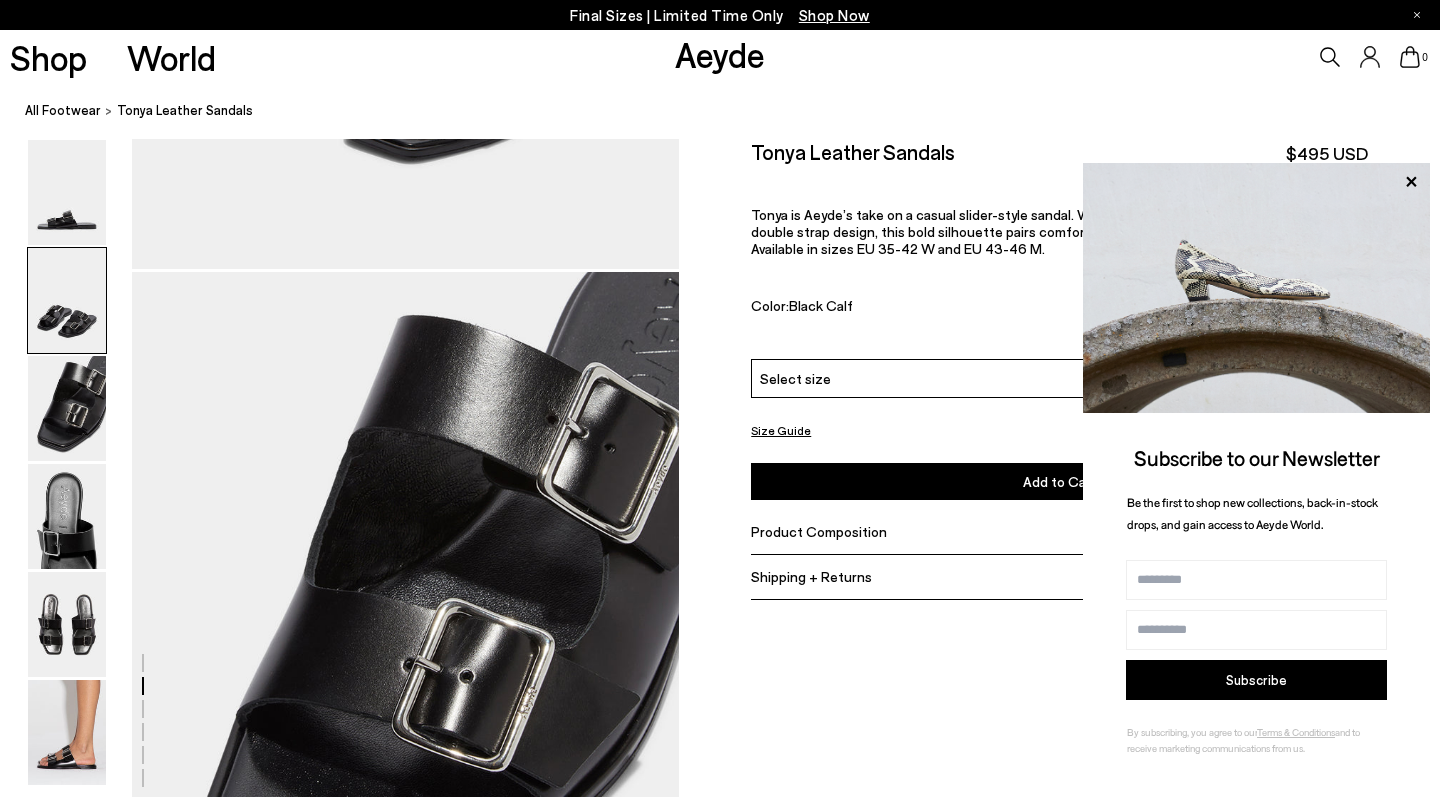 click at bounding box center (67, 300) 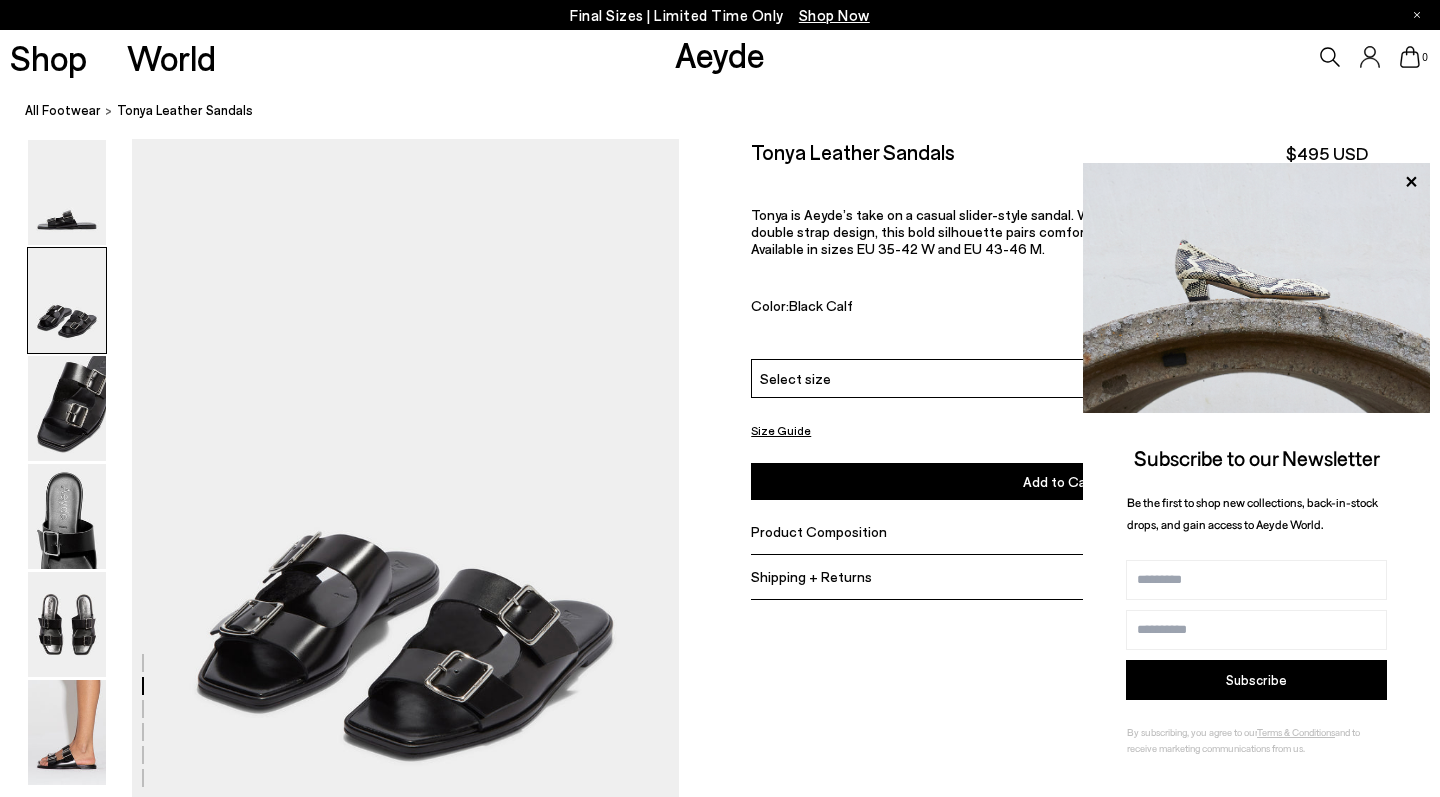 scroll, scrollTop: 733, scrollLeft: 0, axis: vertical 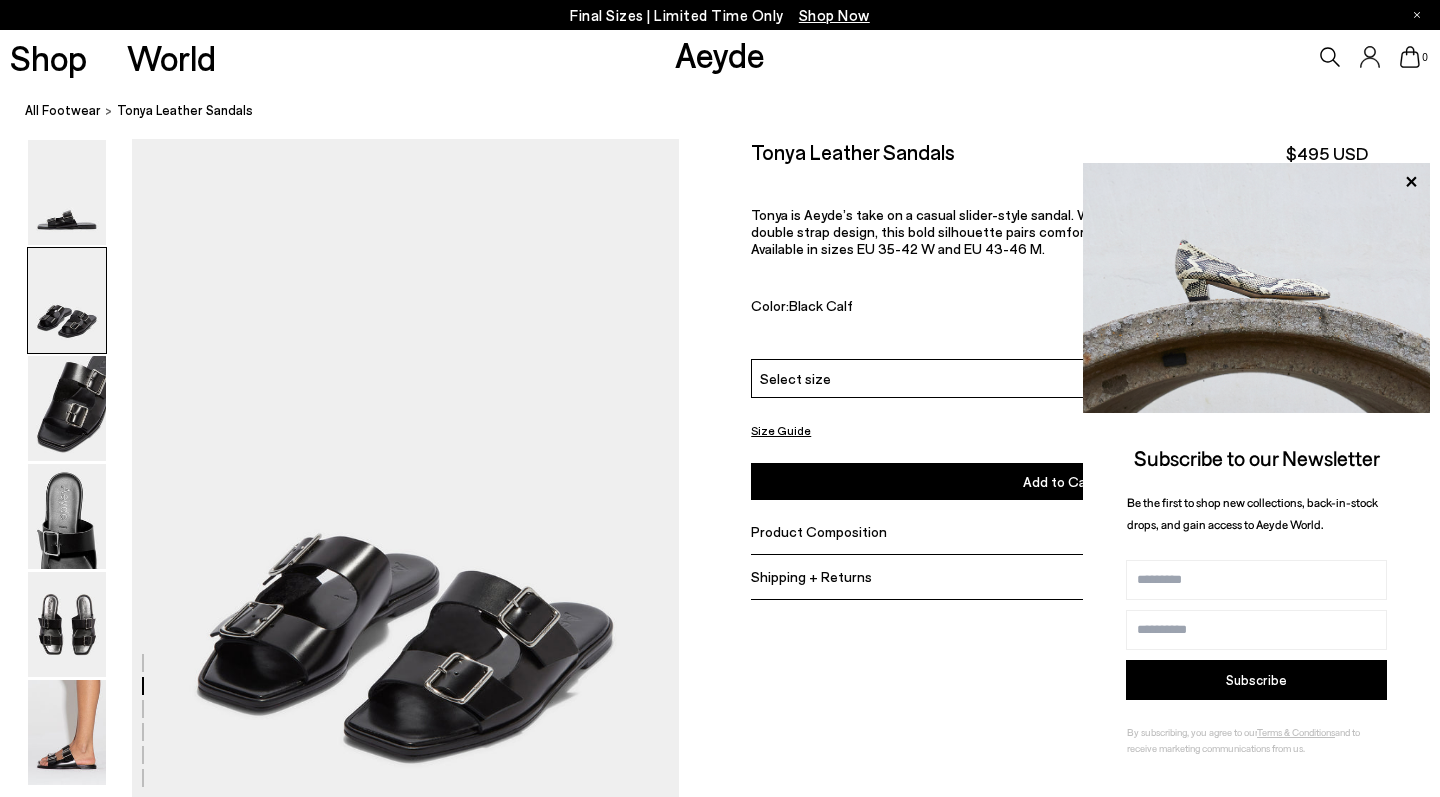 click at bounding box center (67, 300) 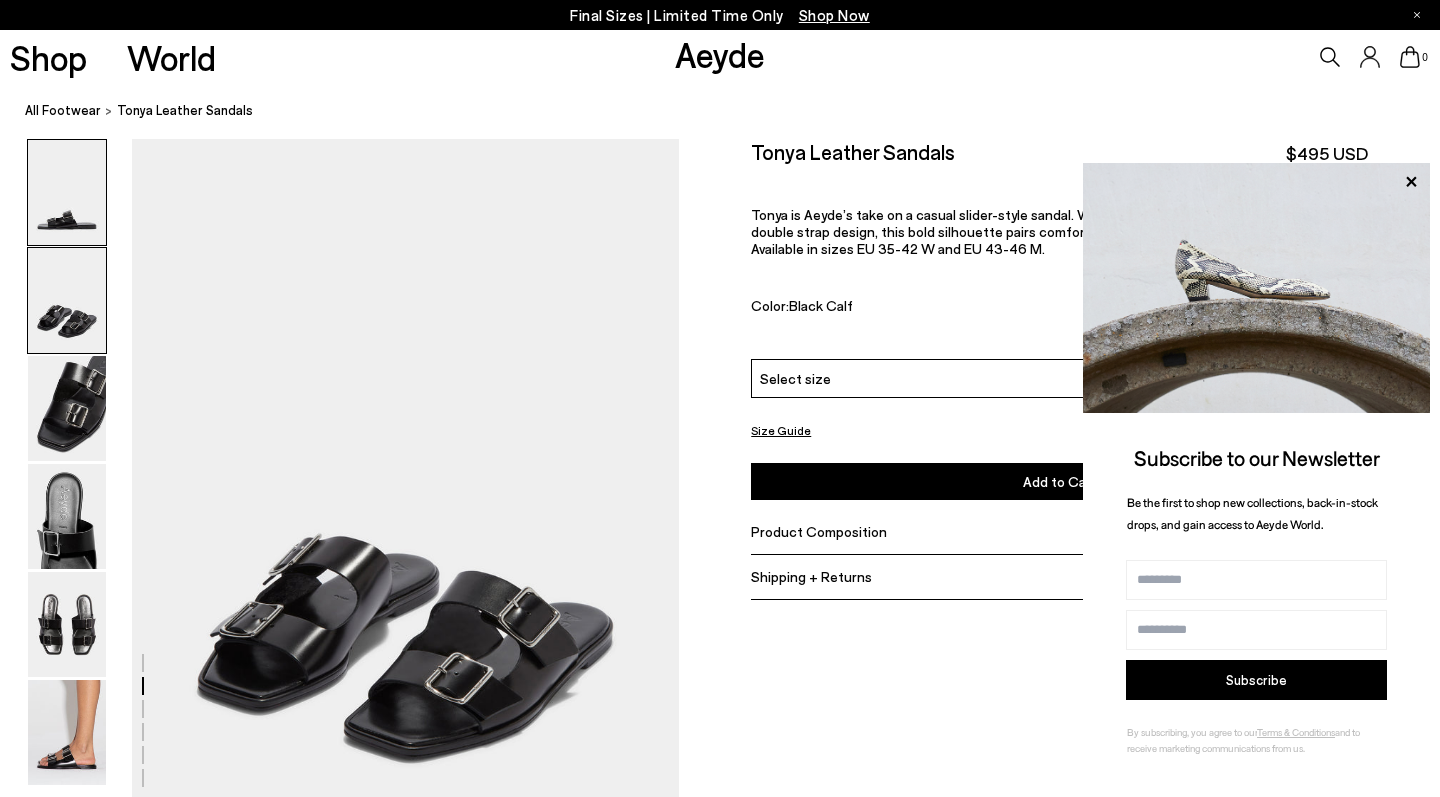 click at bounding box center (67, 192) 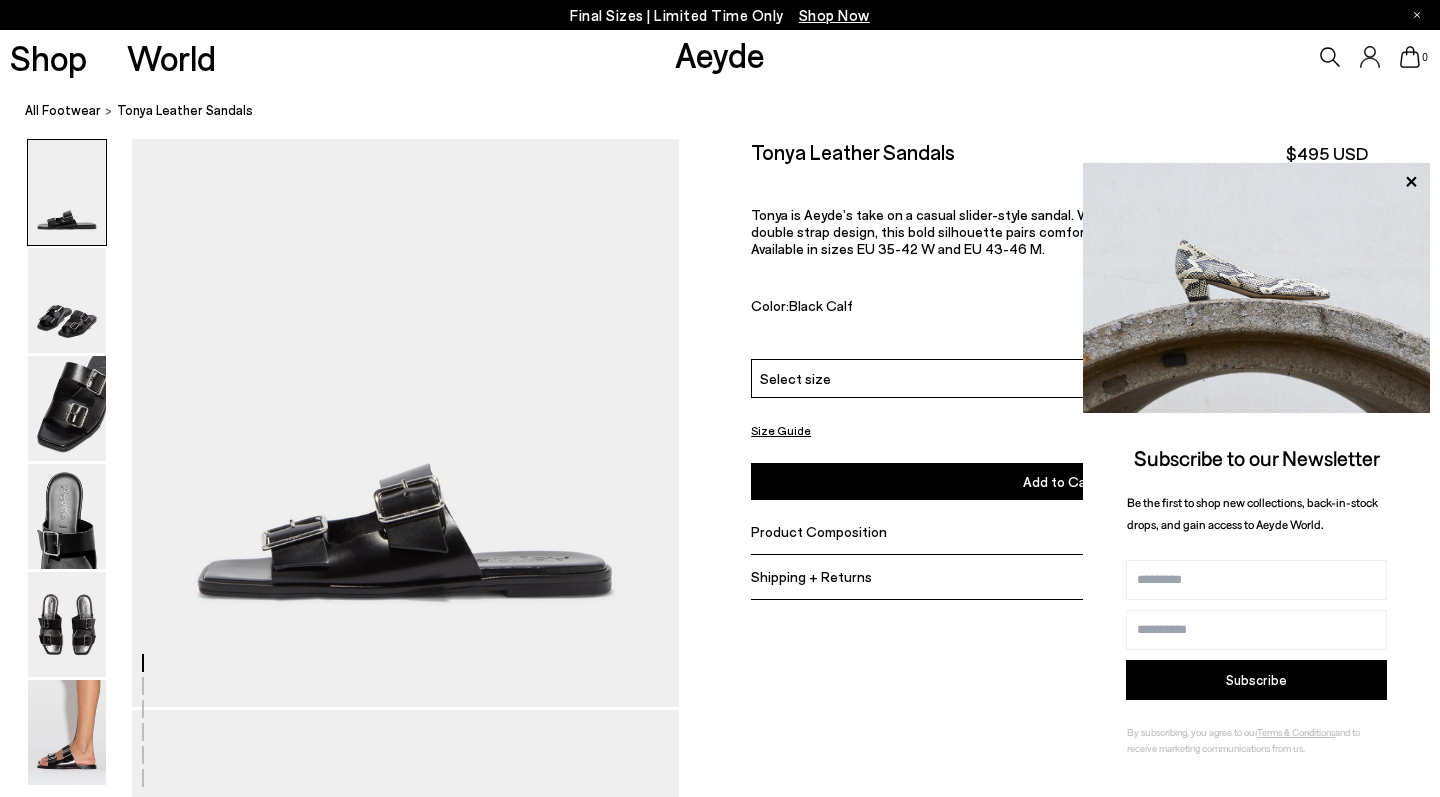 scroll, scrollTop: 0, scrollLeft: 0, axis: both 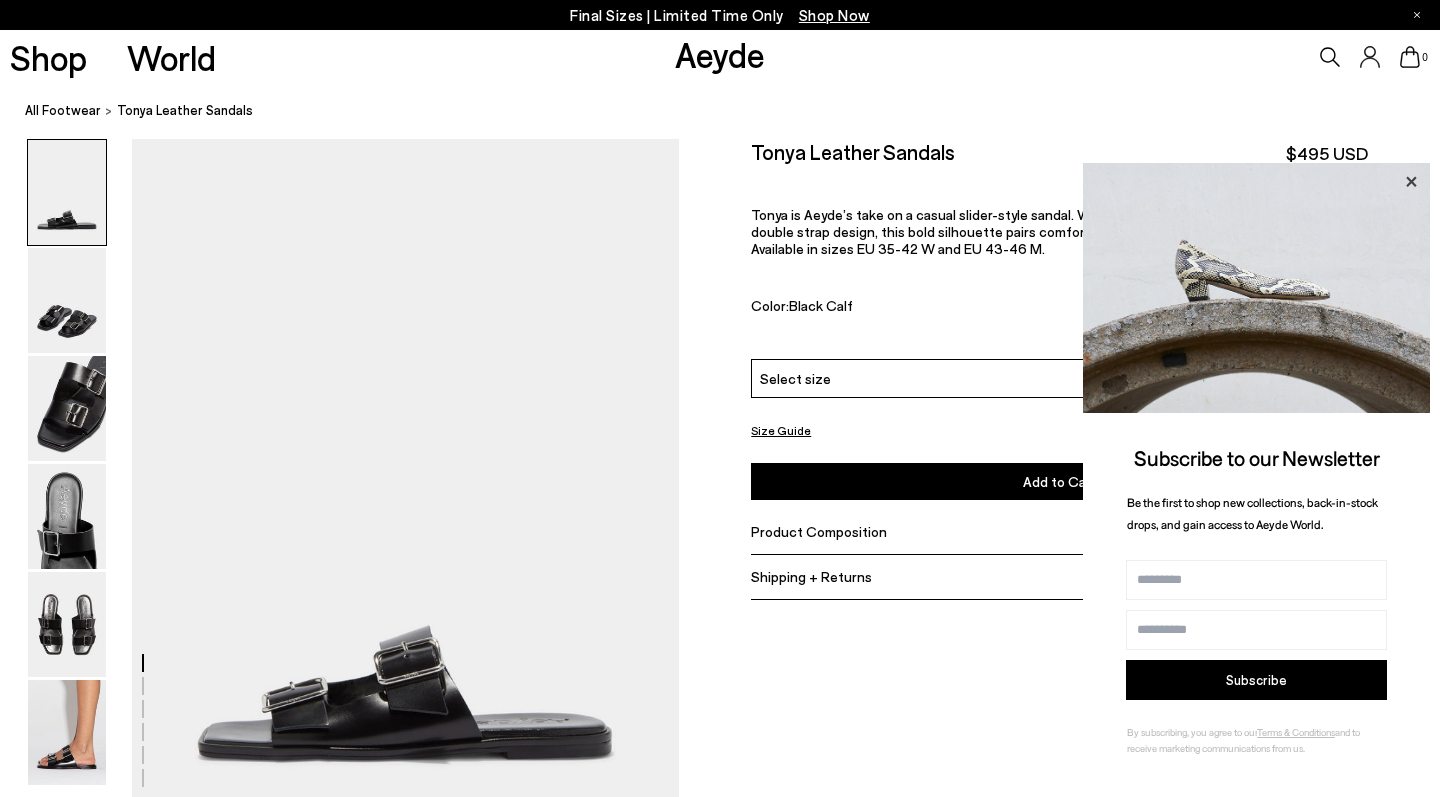 click 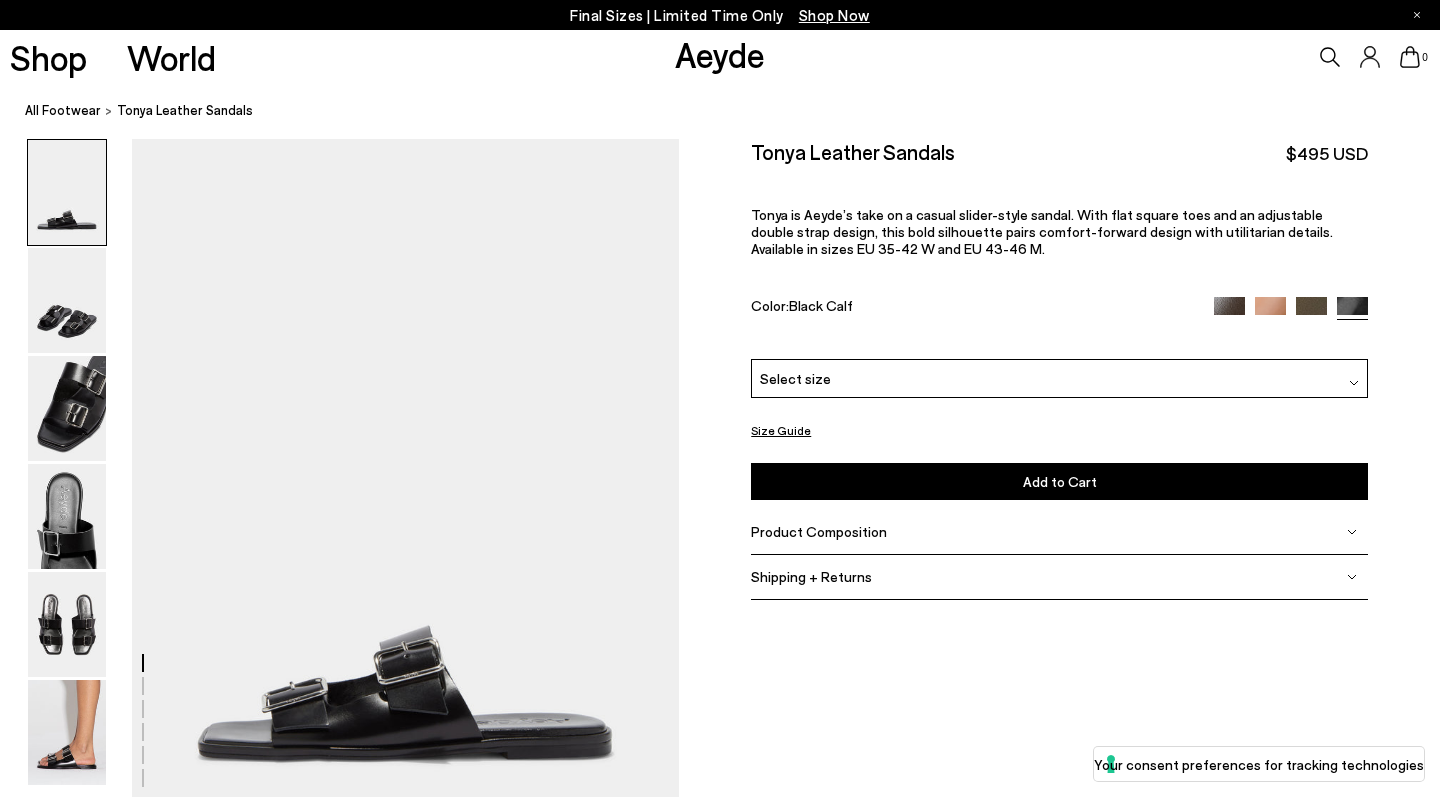 click on "Select size" at bounding box center [1059, 378] 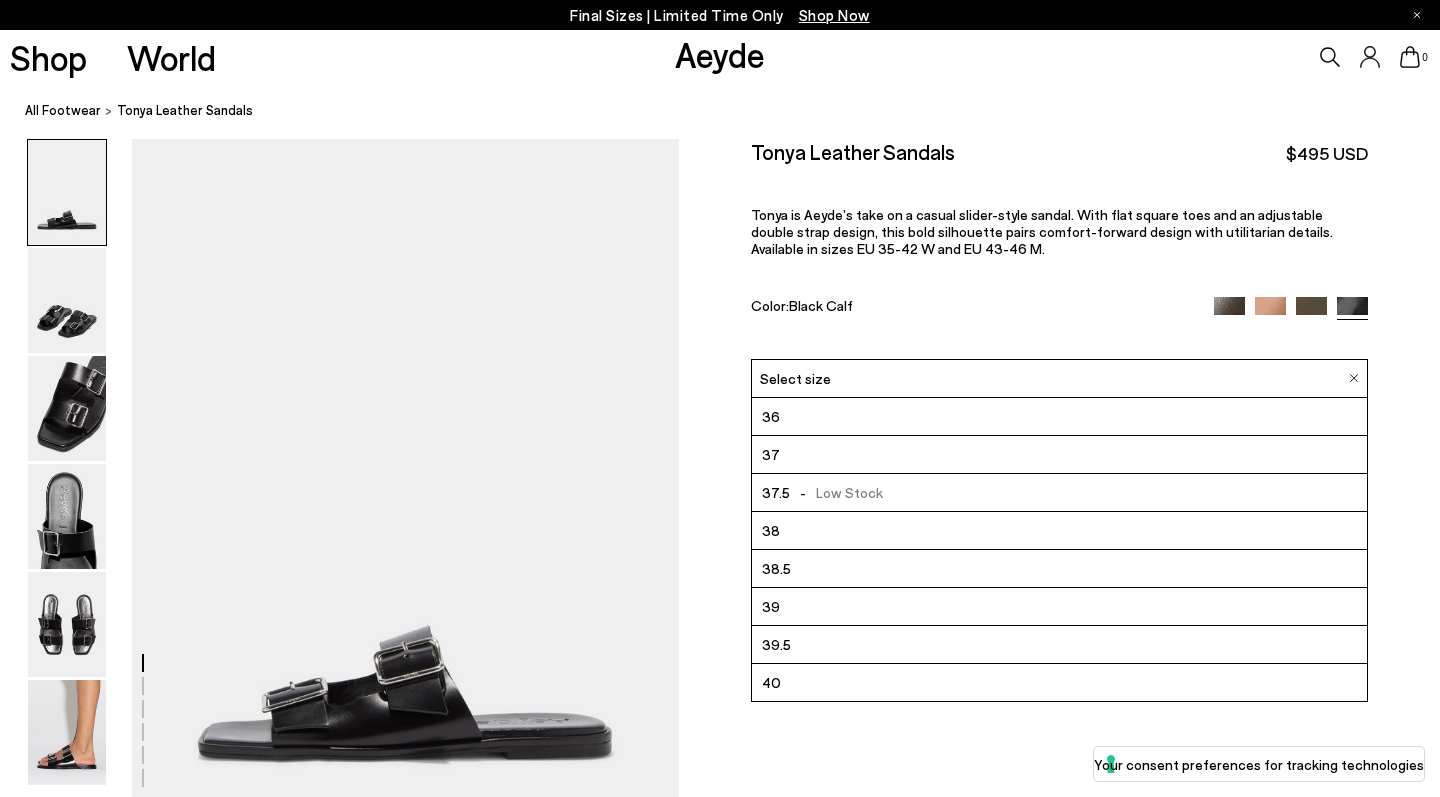 click on "39" at bounding box center (1059, 607) 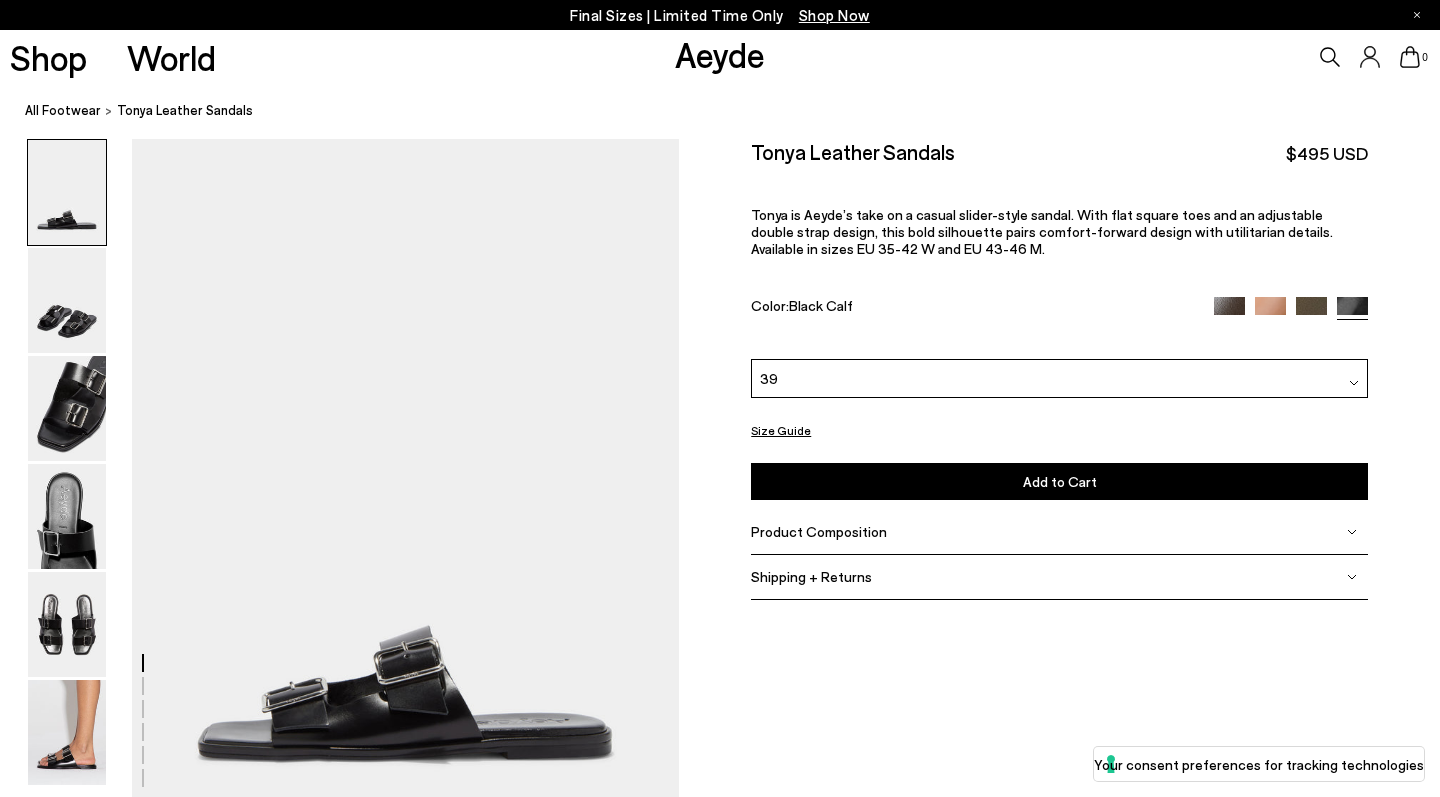 click on "Product Composition" at bounding box center (819, 531) 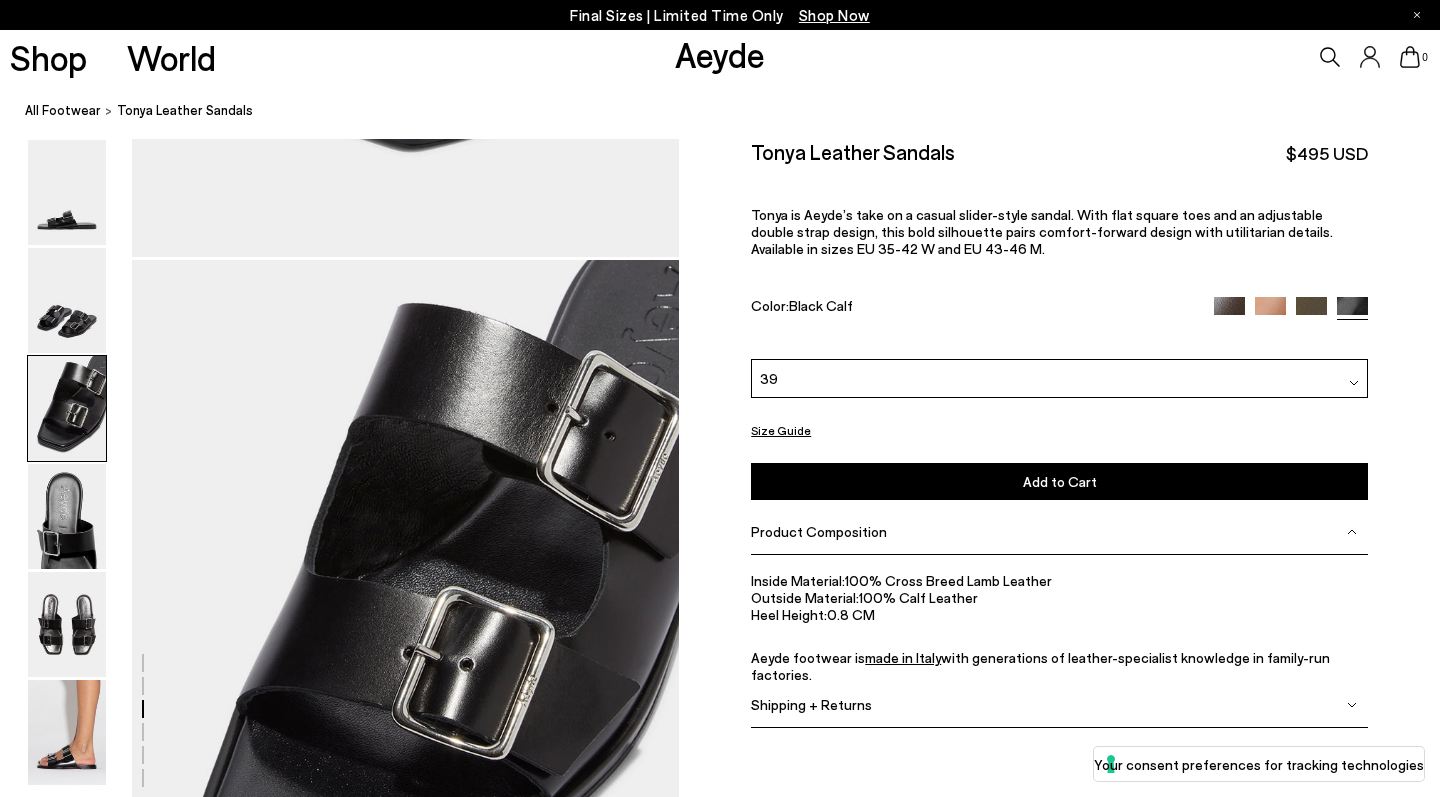 scroll, scrollTop: 1346, scrollLeft: 0, axis: vertical 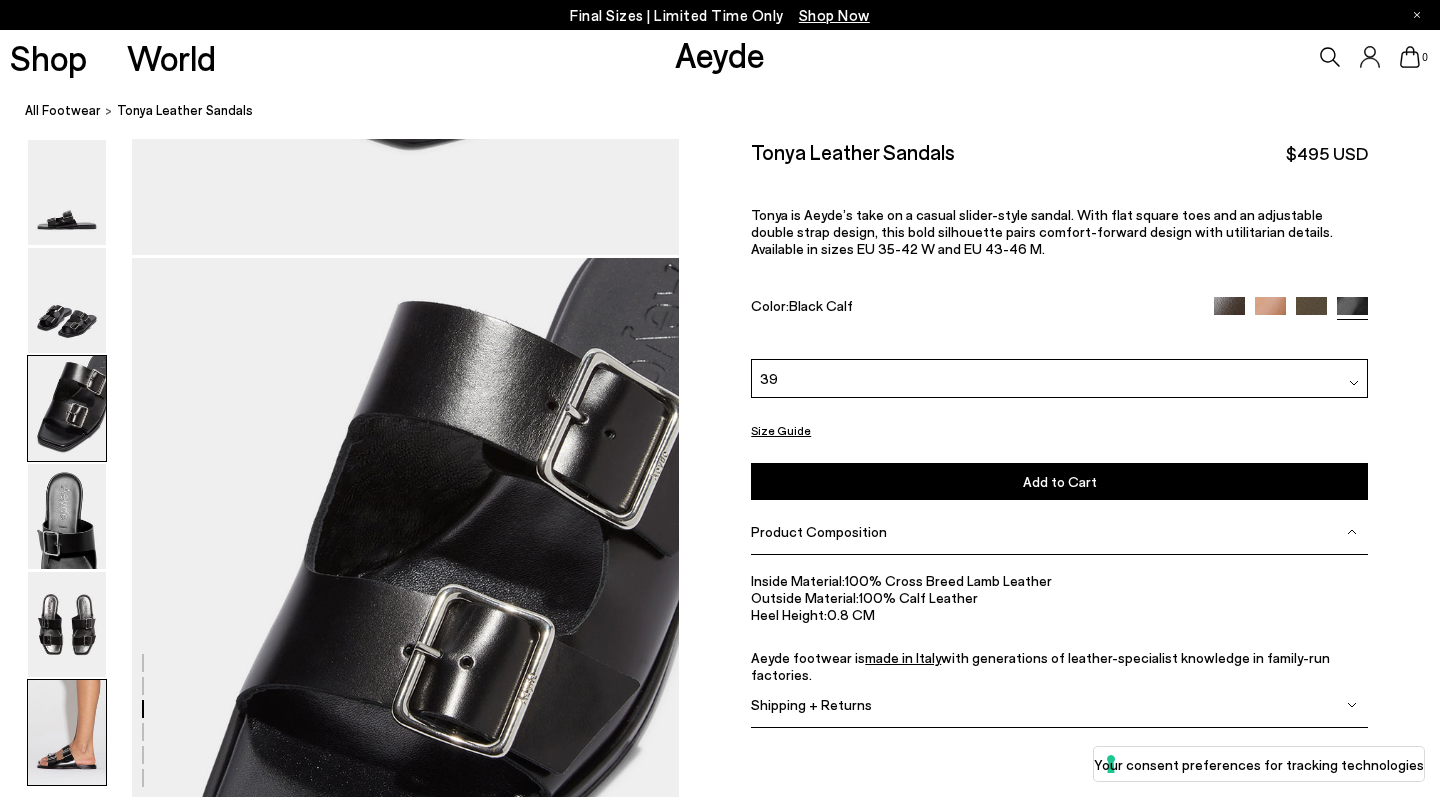 click at bounding box center [67, 732] 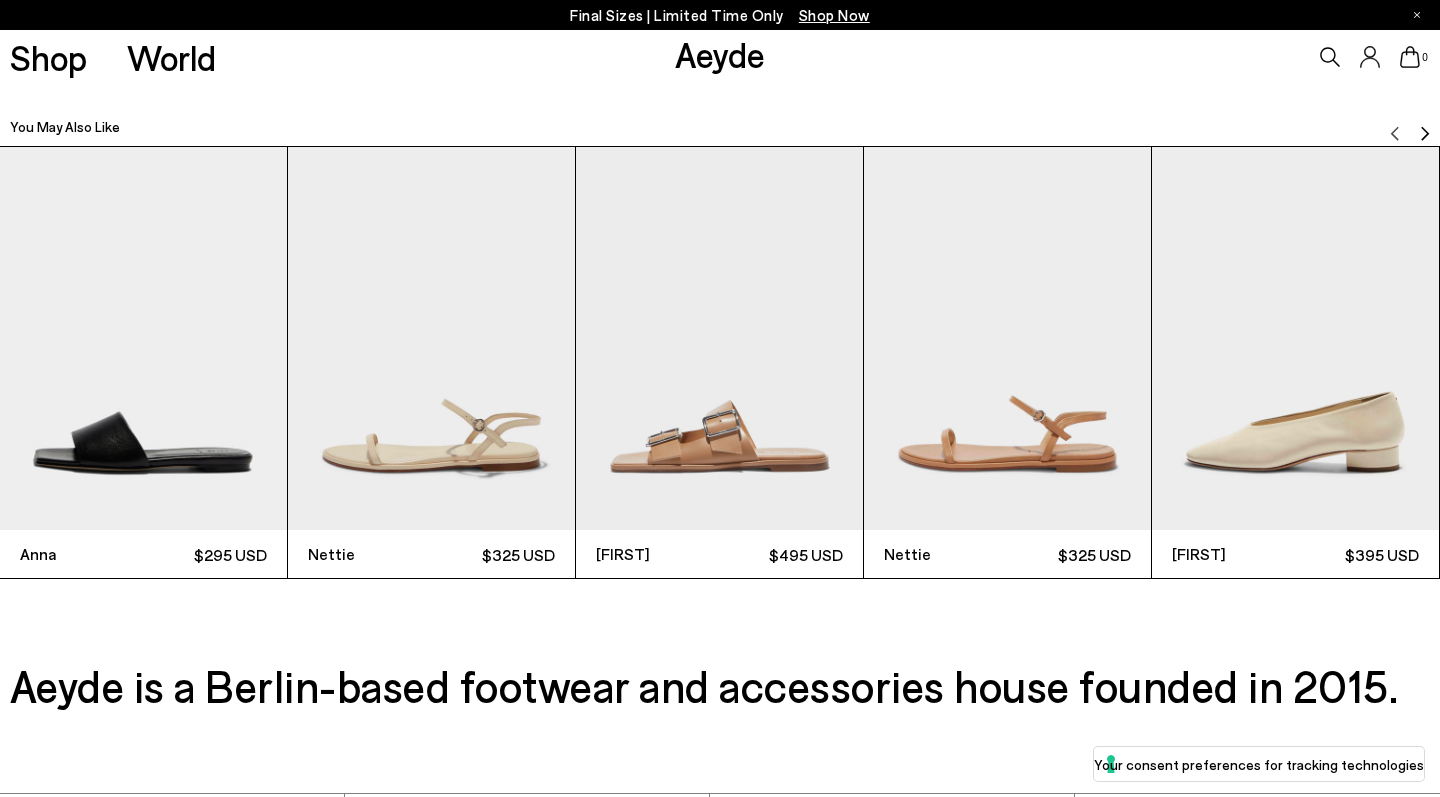 scroll, scrollTop: 4538, scrollLeft: 0, axis: vertical 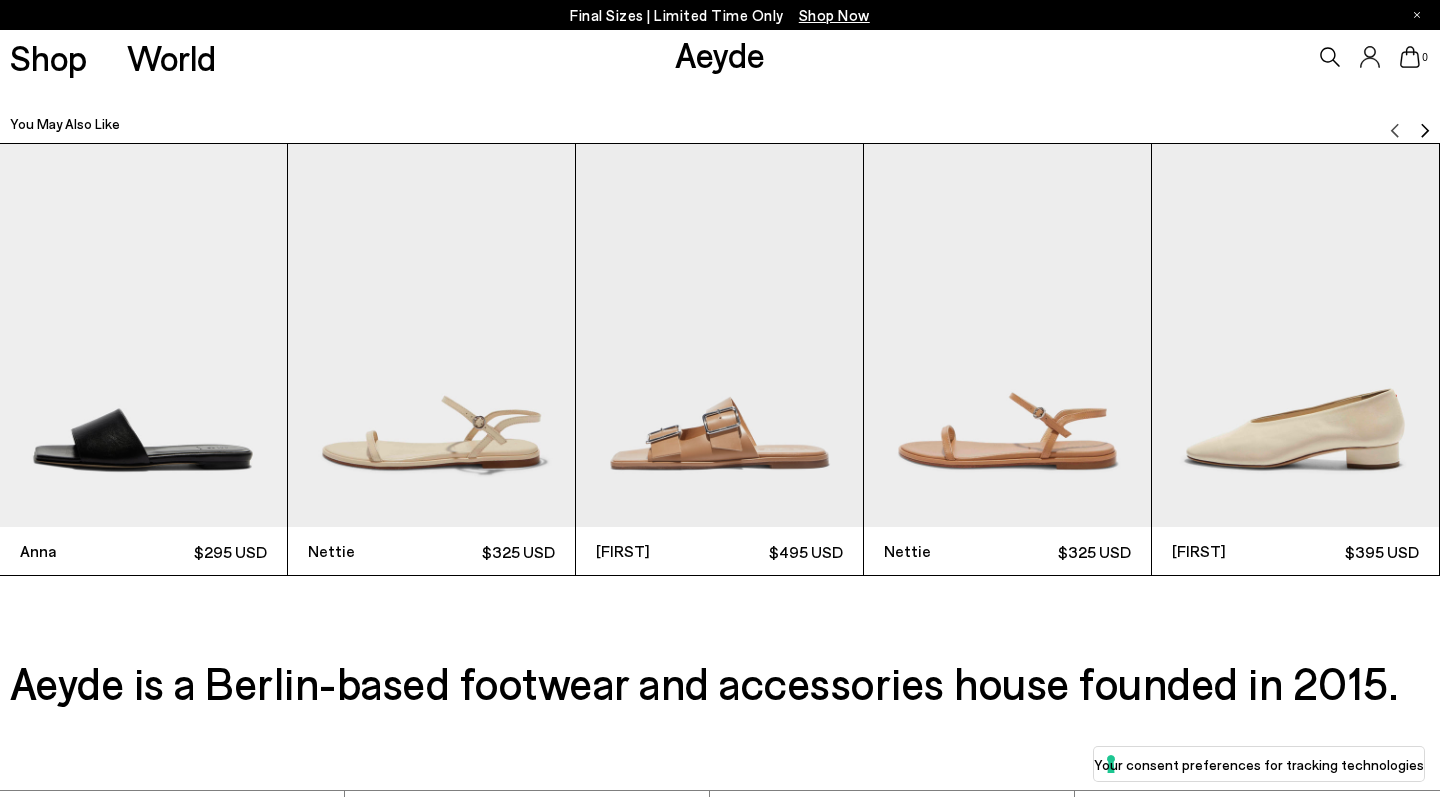 click at bounding box center (143, 335) 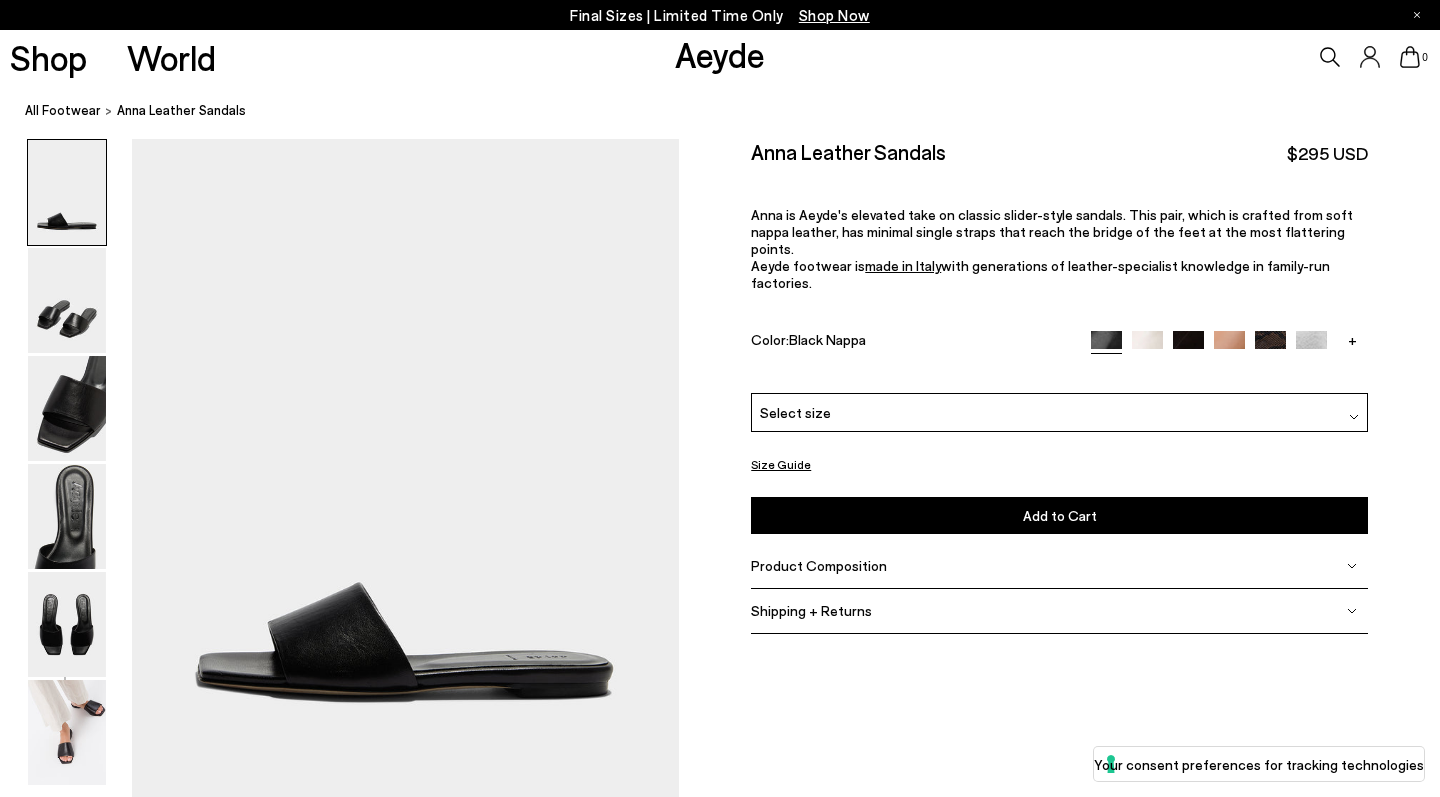 scroll, scrollTop: 0, scrollLeft: 0, axis: both 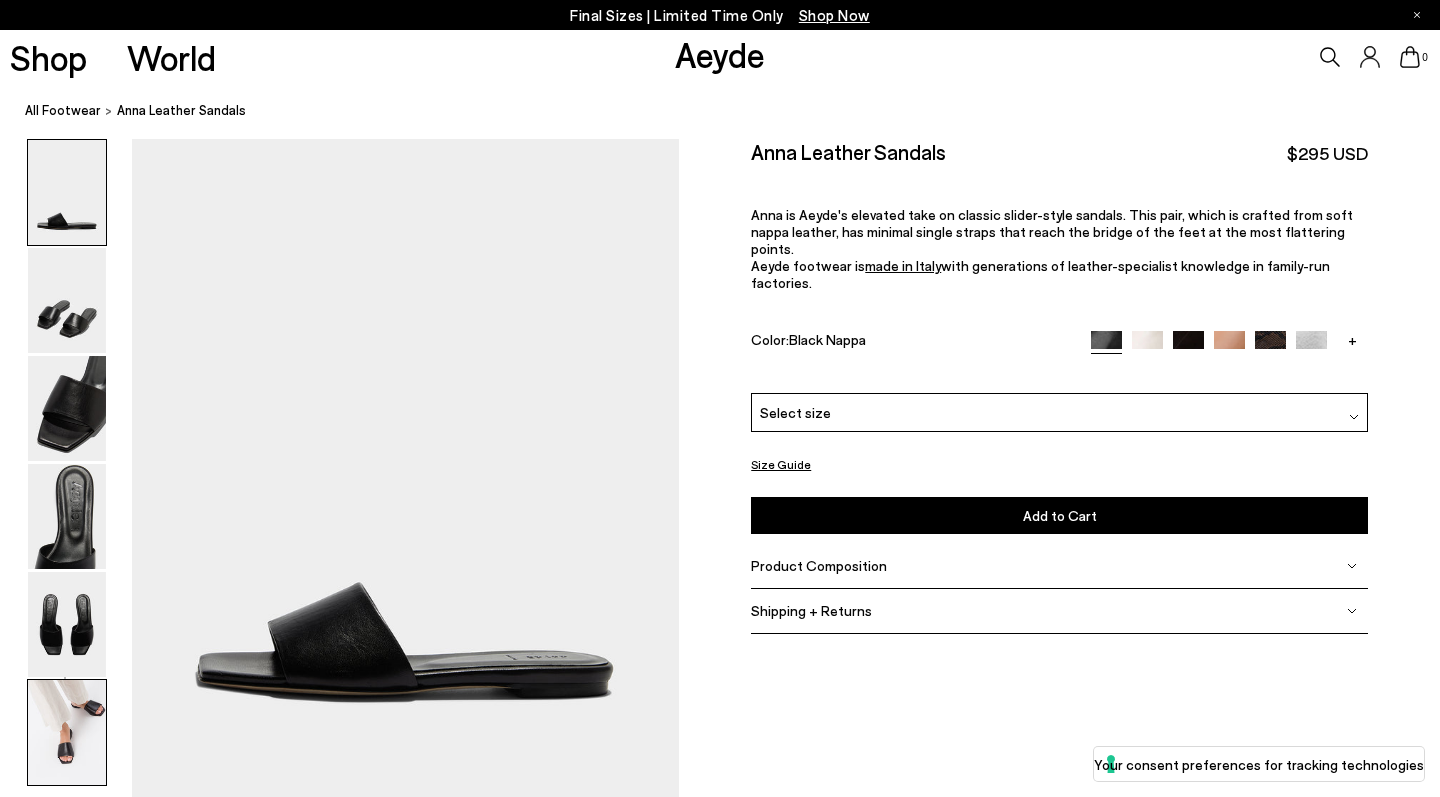 click at bounding box center (67, 732) 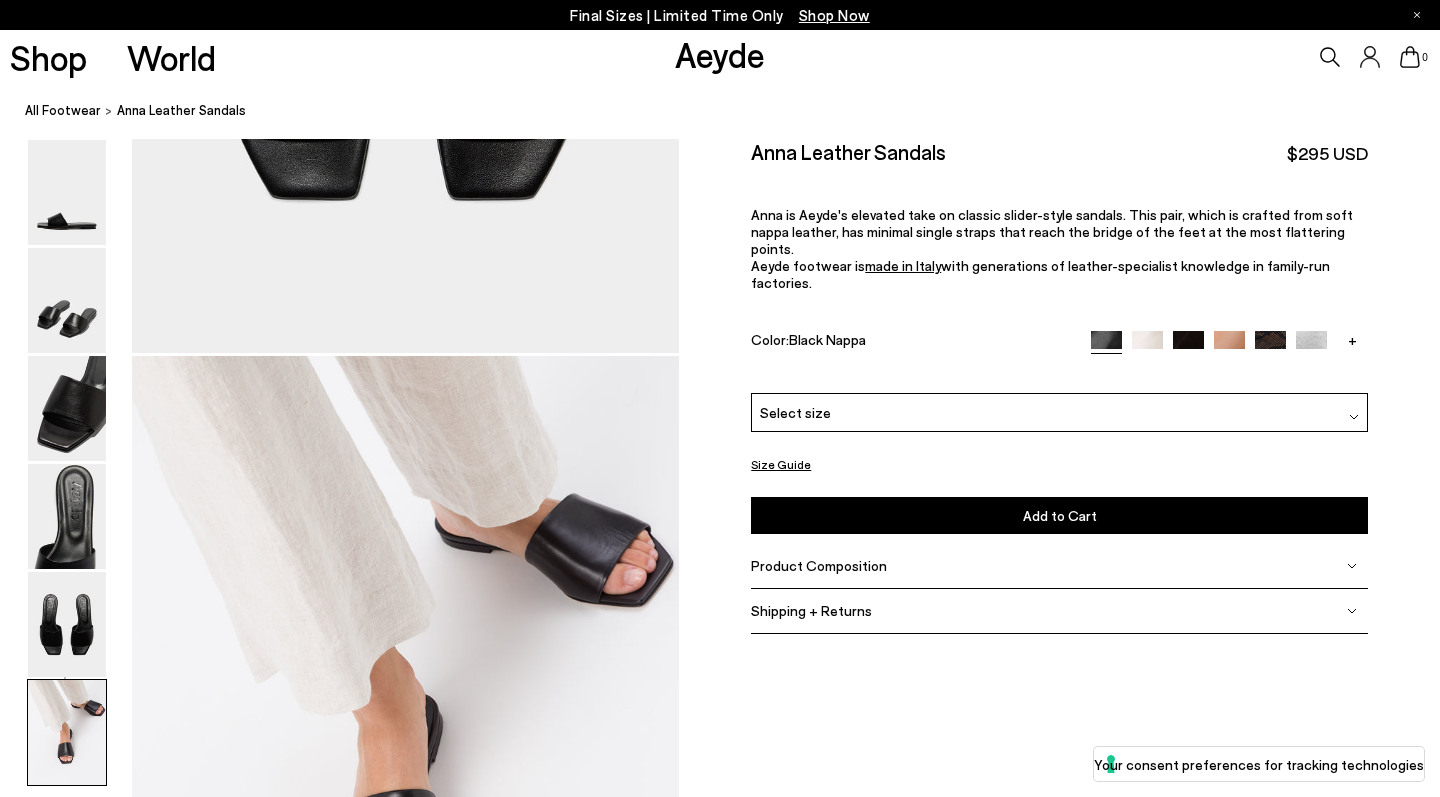 scroll, scrollTop: 3730, scrollLeft: 0, axis: vertical 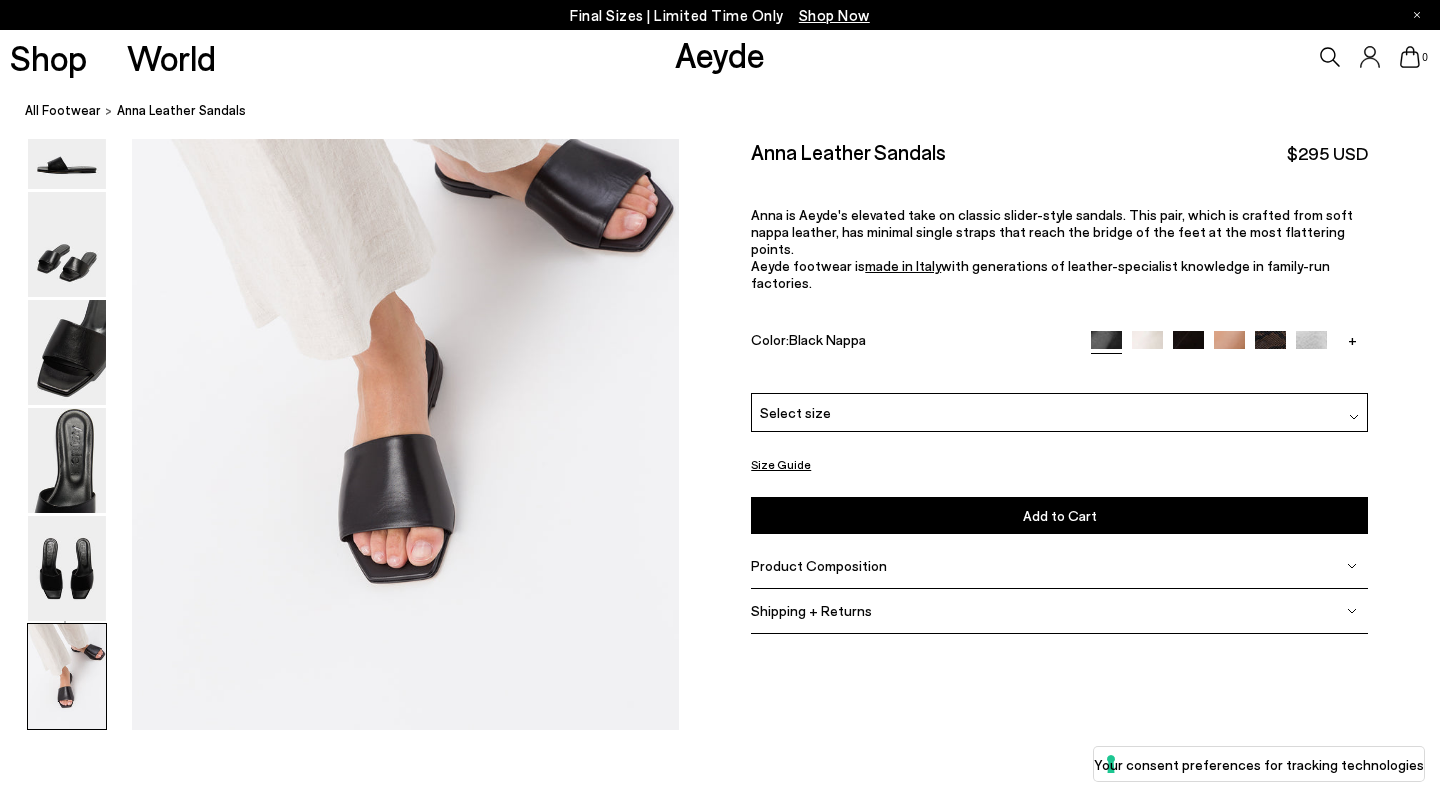 click at bounding box center (1229, 345) 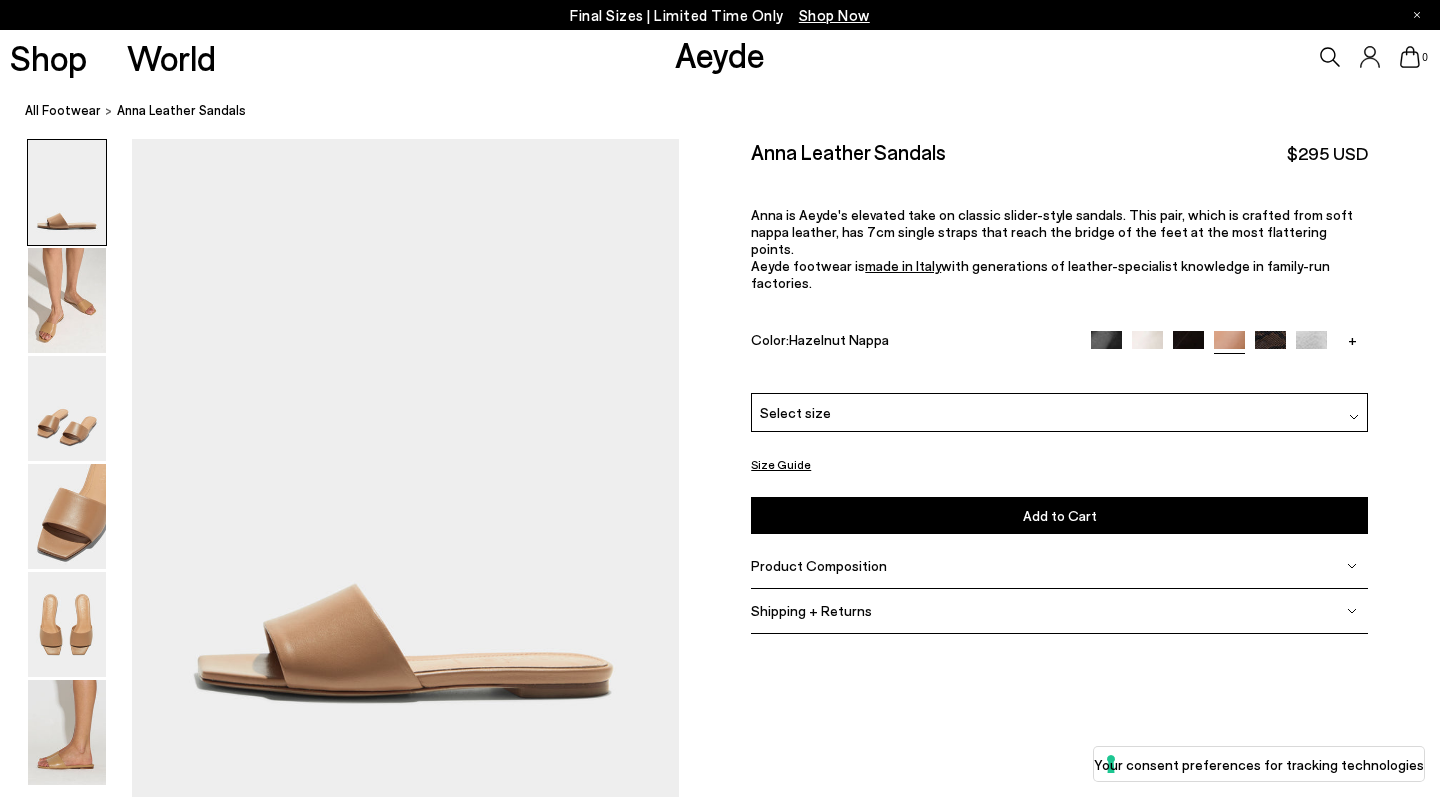 scroll, scrollTop: 0, scrollLeft: 0, axis: both 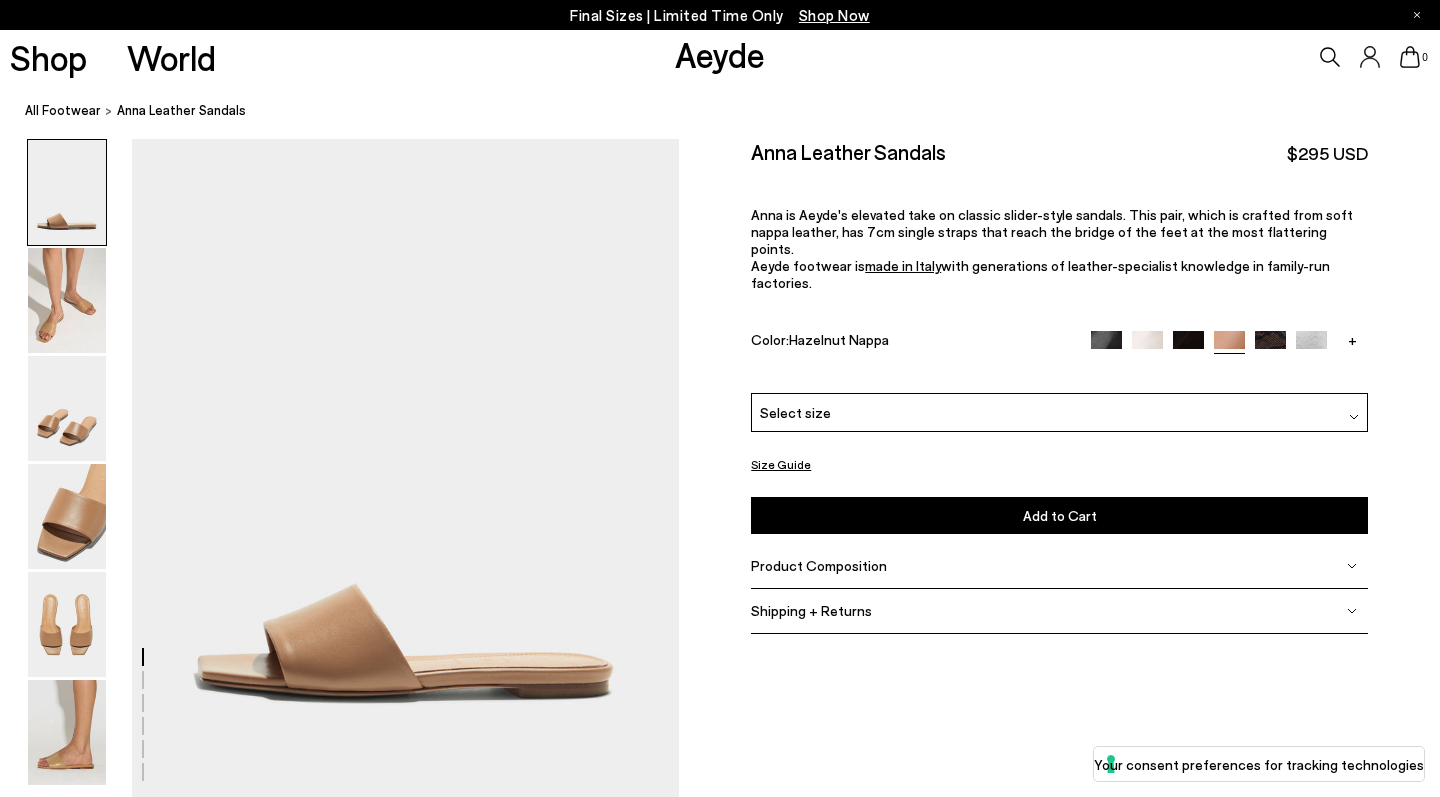click on "Select size" at bounding box center (1059, 412) 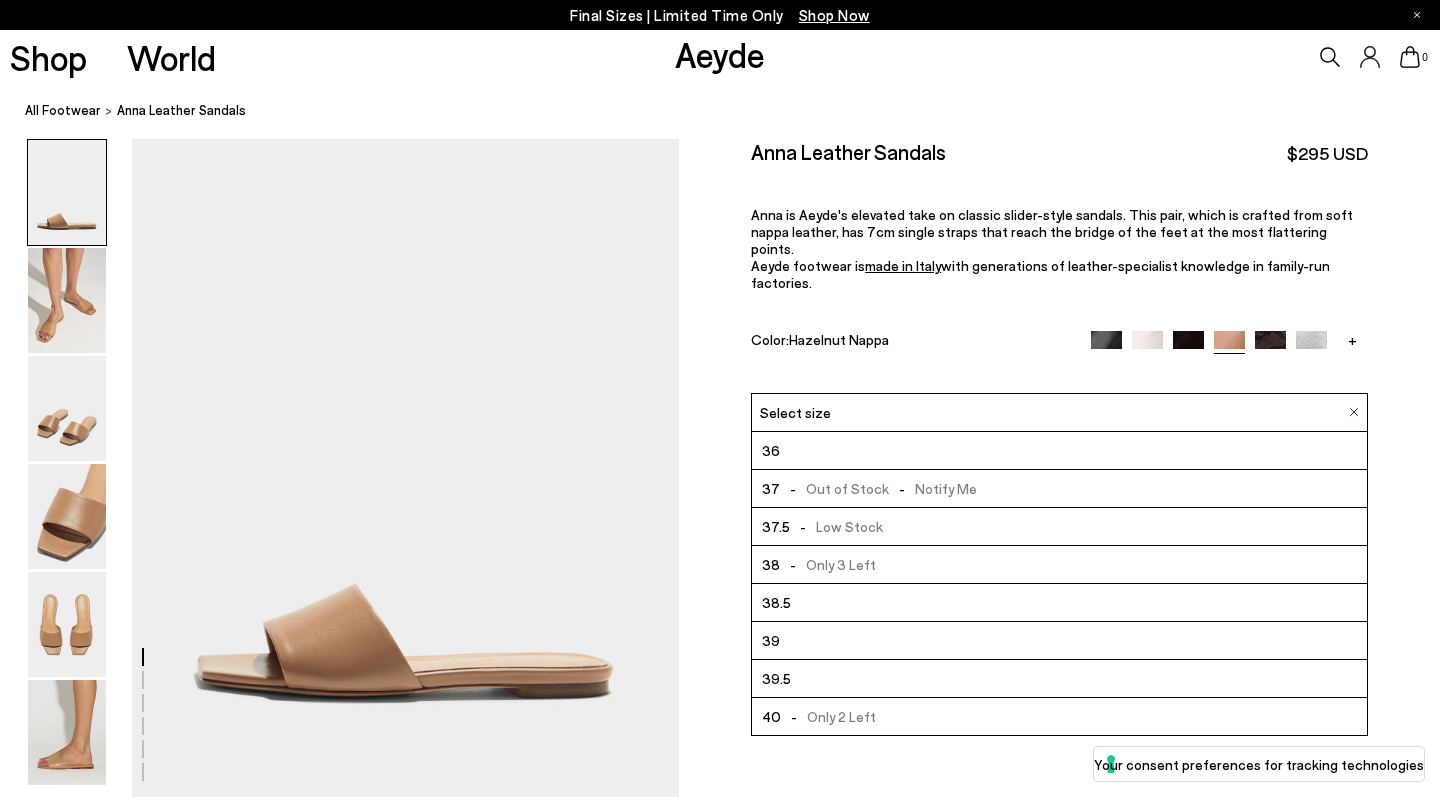 click on "39" at bounding box center (1059, 641) 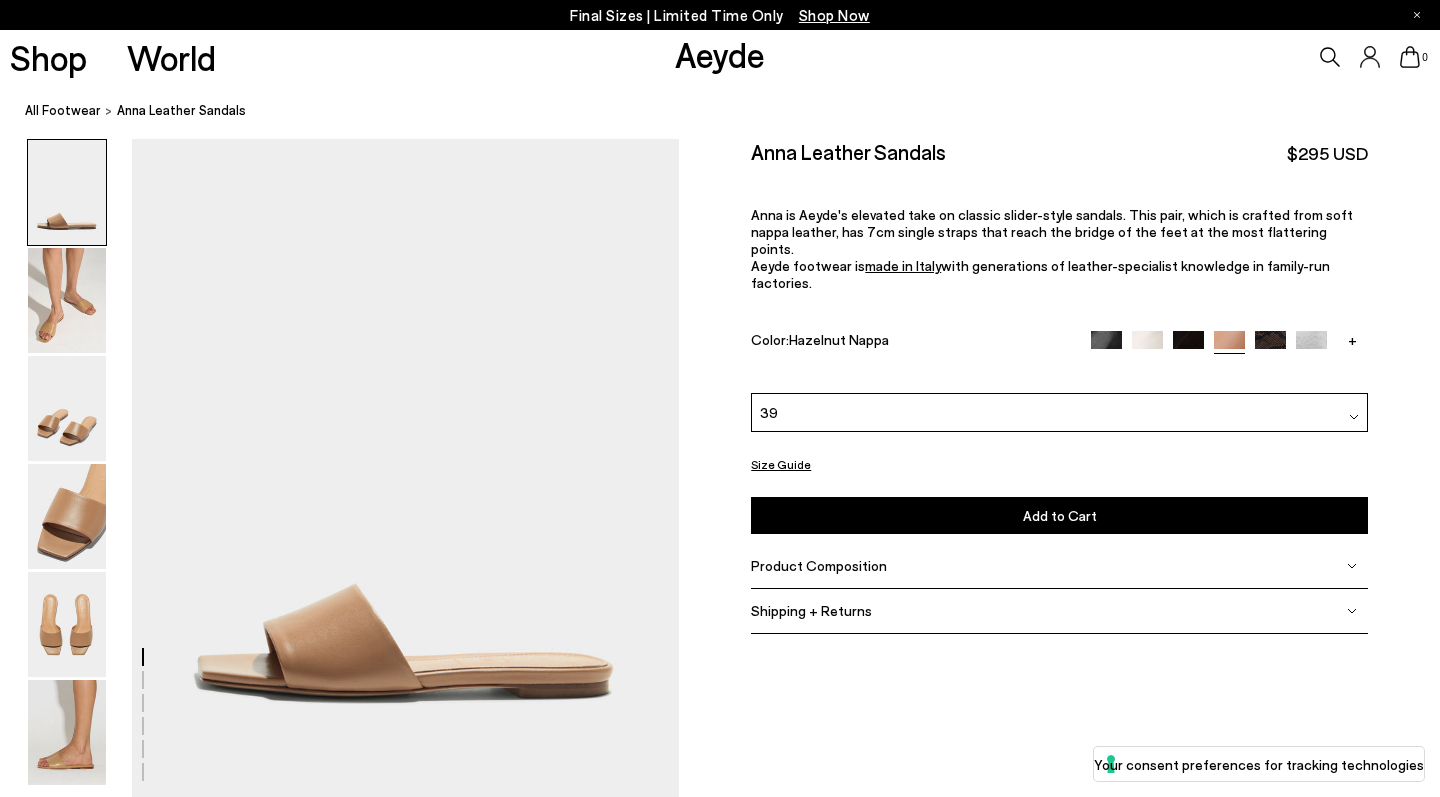 click on "Product Composition" at bounding box center [819, 565] 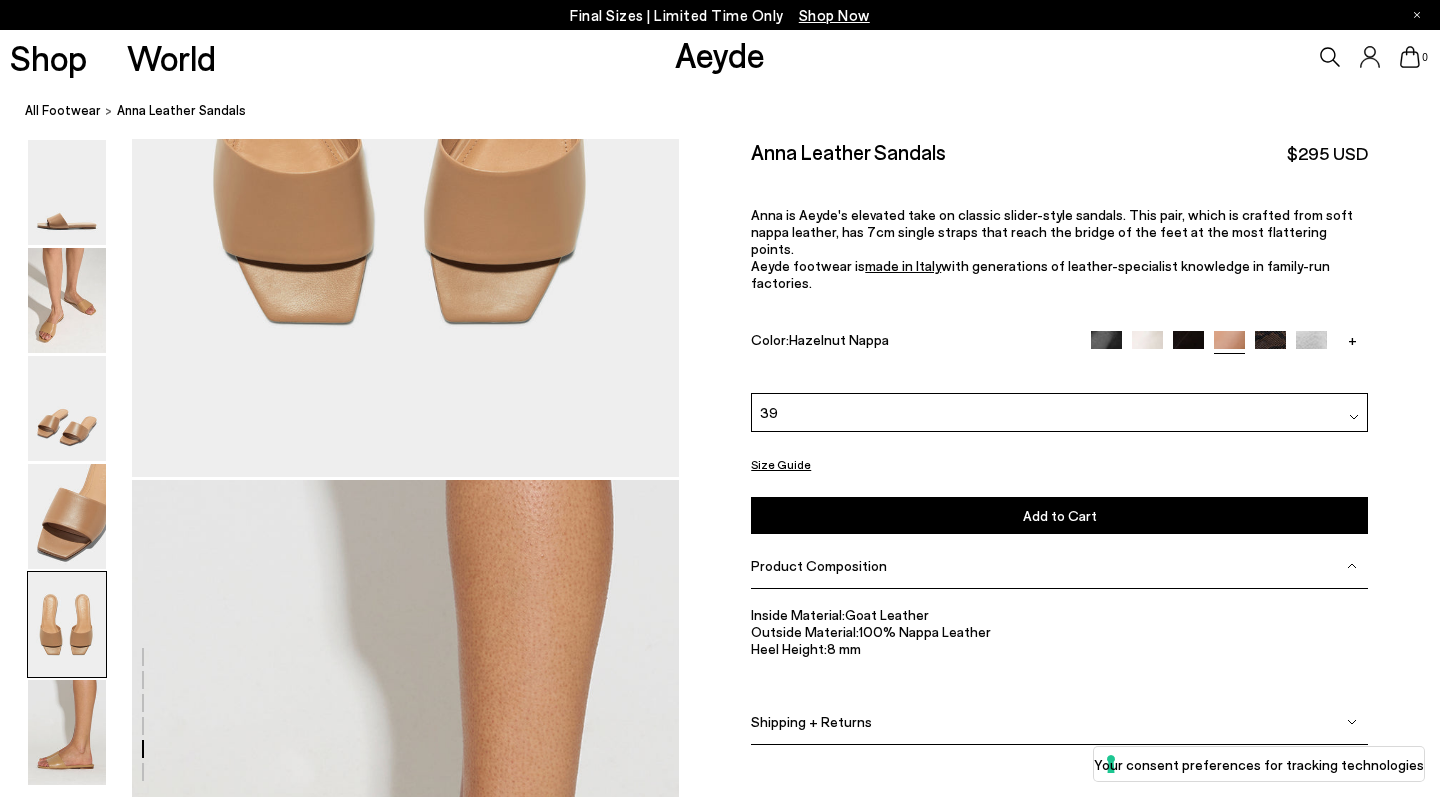 scroll, scrollTop: 3250, scrollLeft: 0, axis: vertical 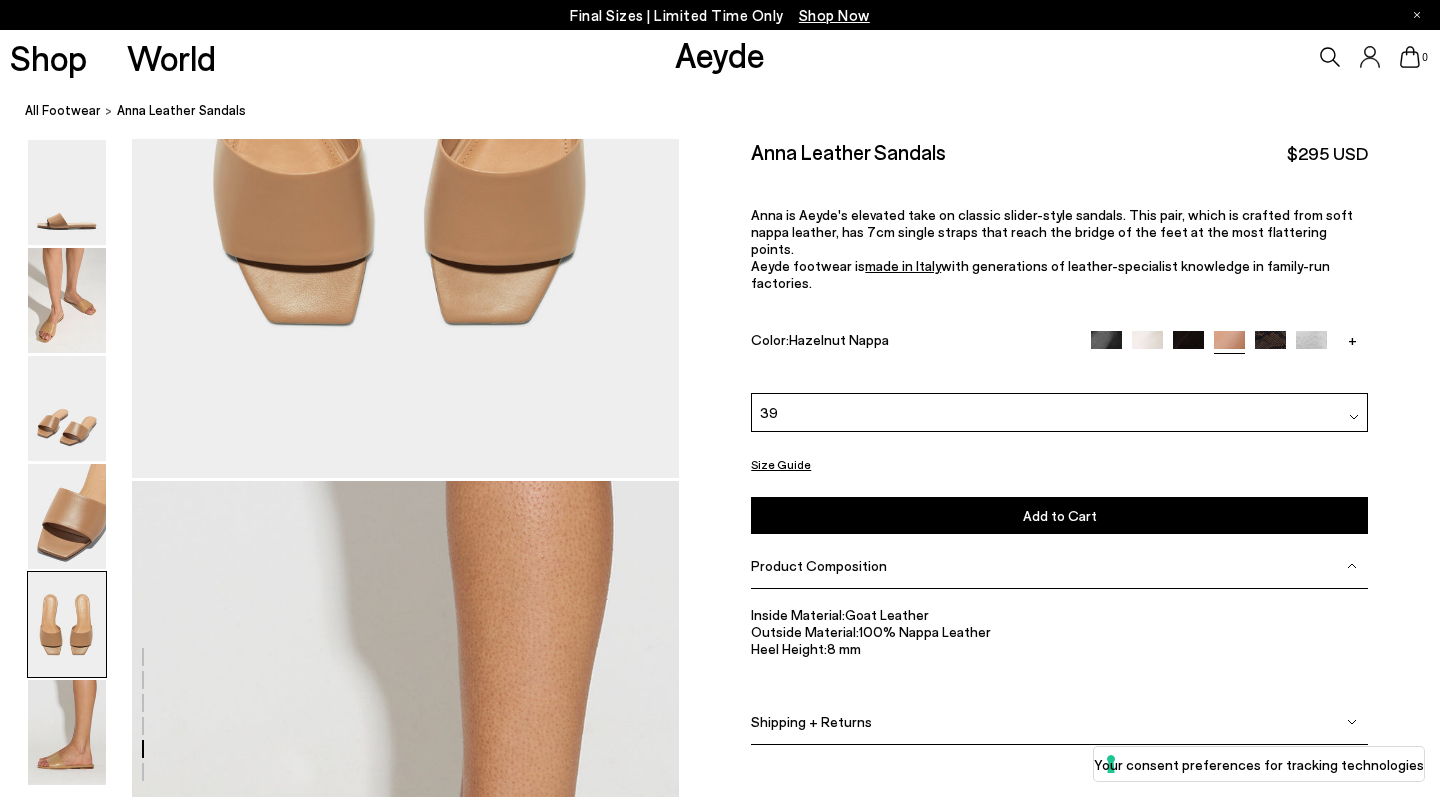 click on "Size Guide" at bounding box center (781, 464) 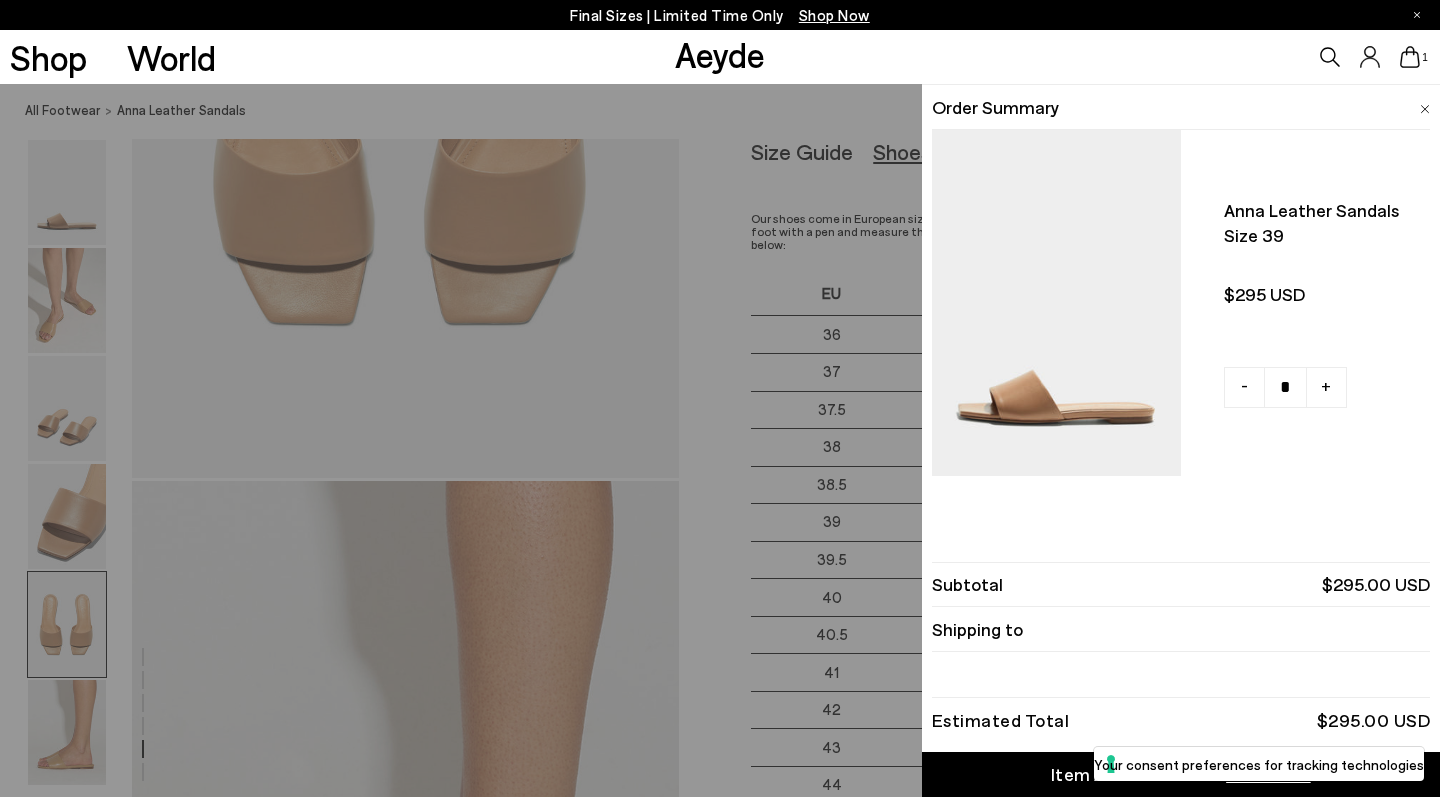 click at bounding box center [1425, 109] 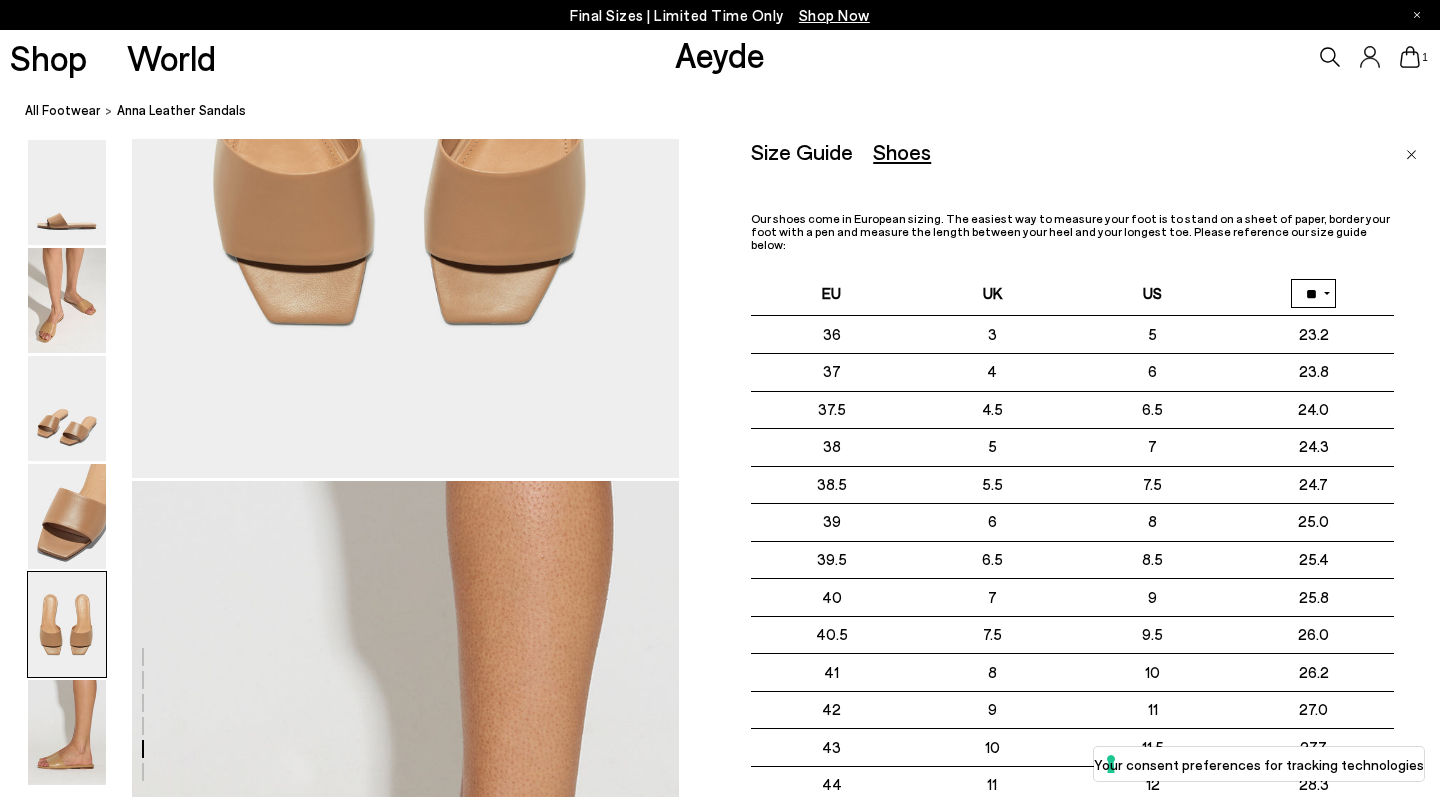 click at bounding box center (339, -951) 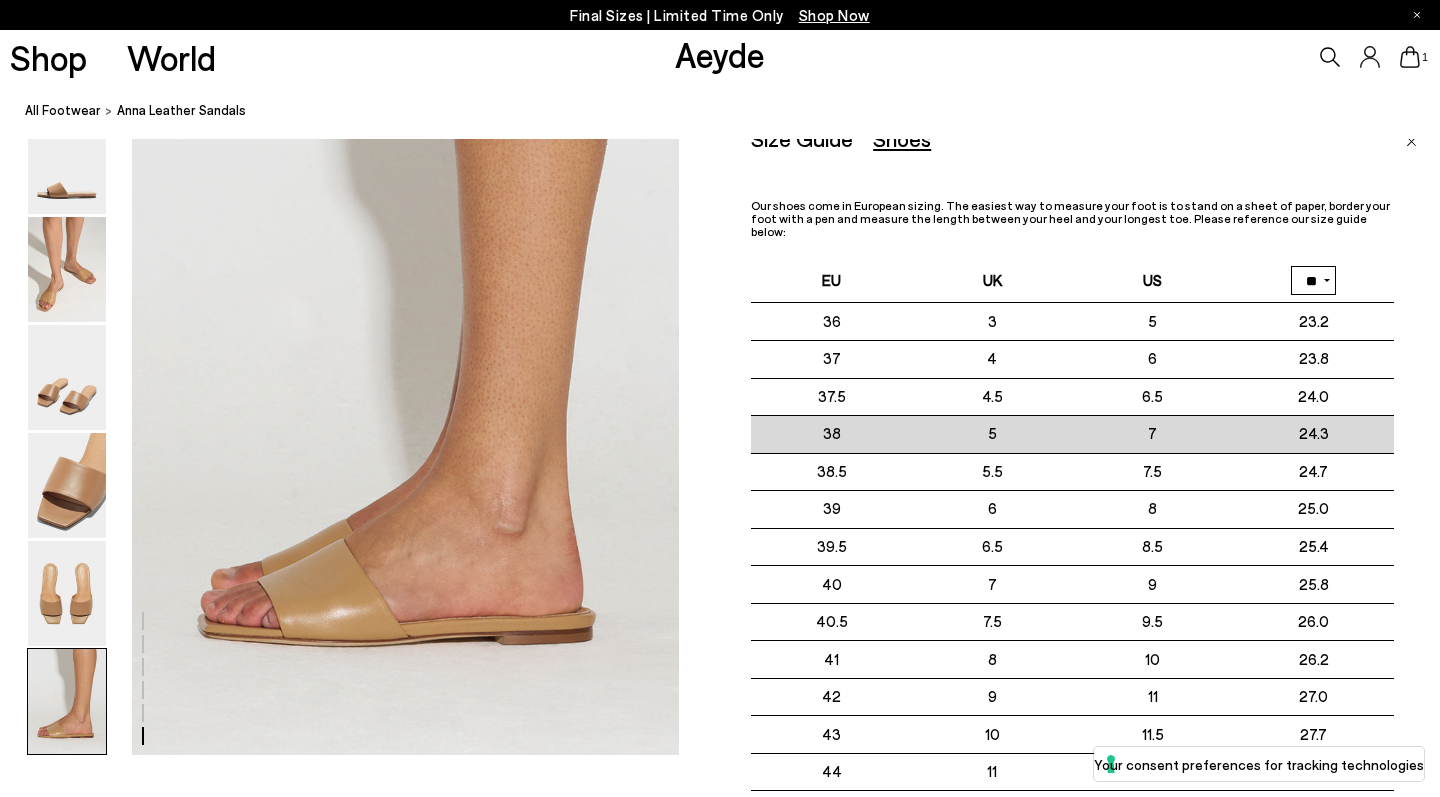 scroll, scrollTop: 3720, scrollLeft: 0, axis: vertical 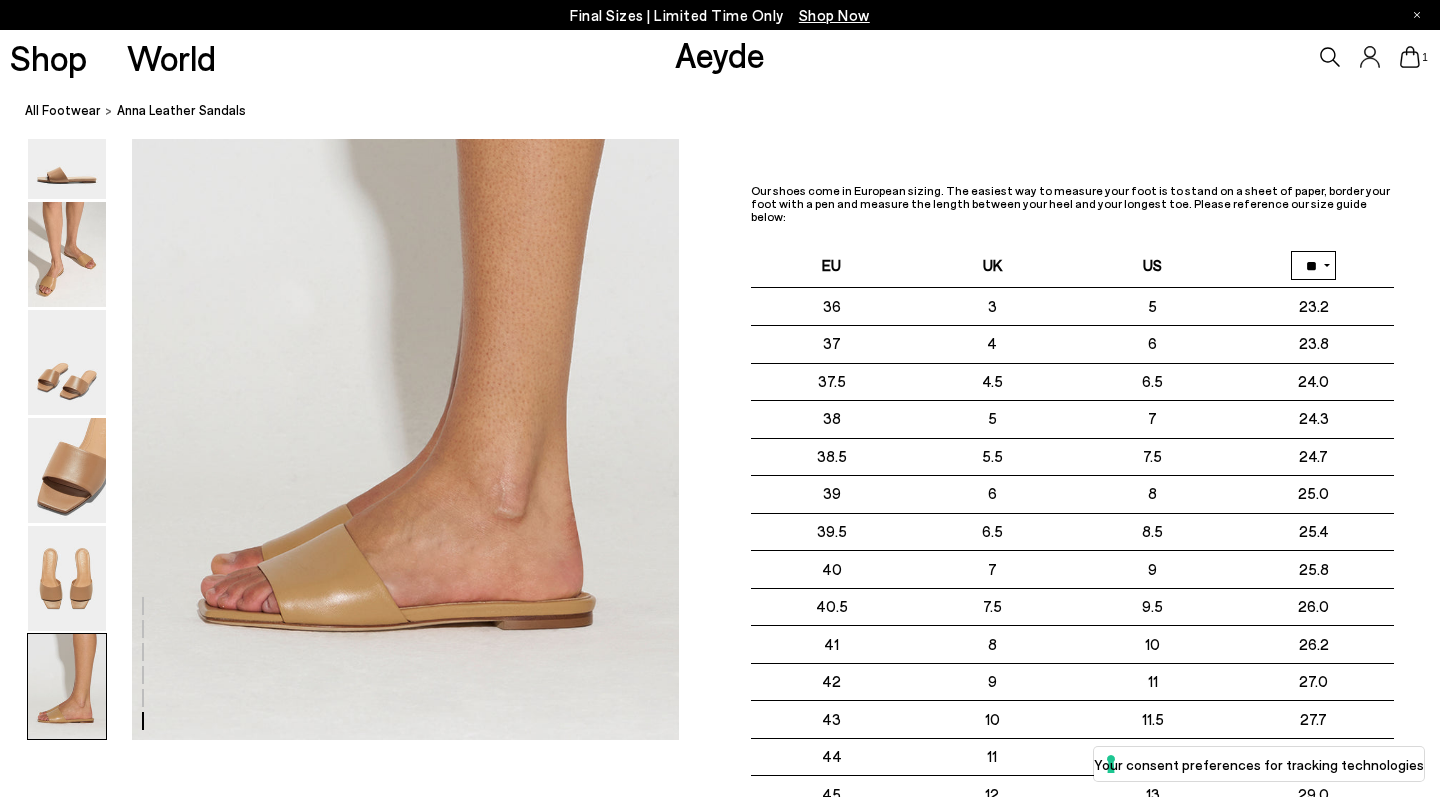 click 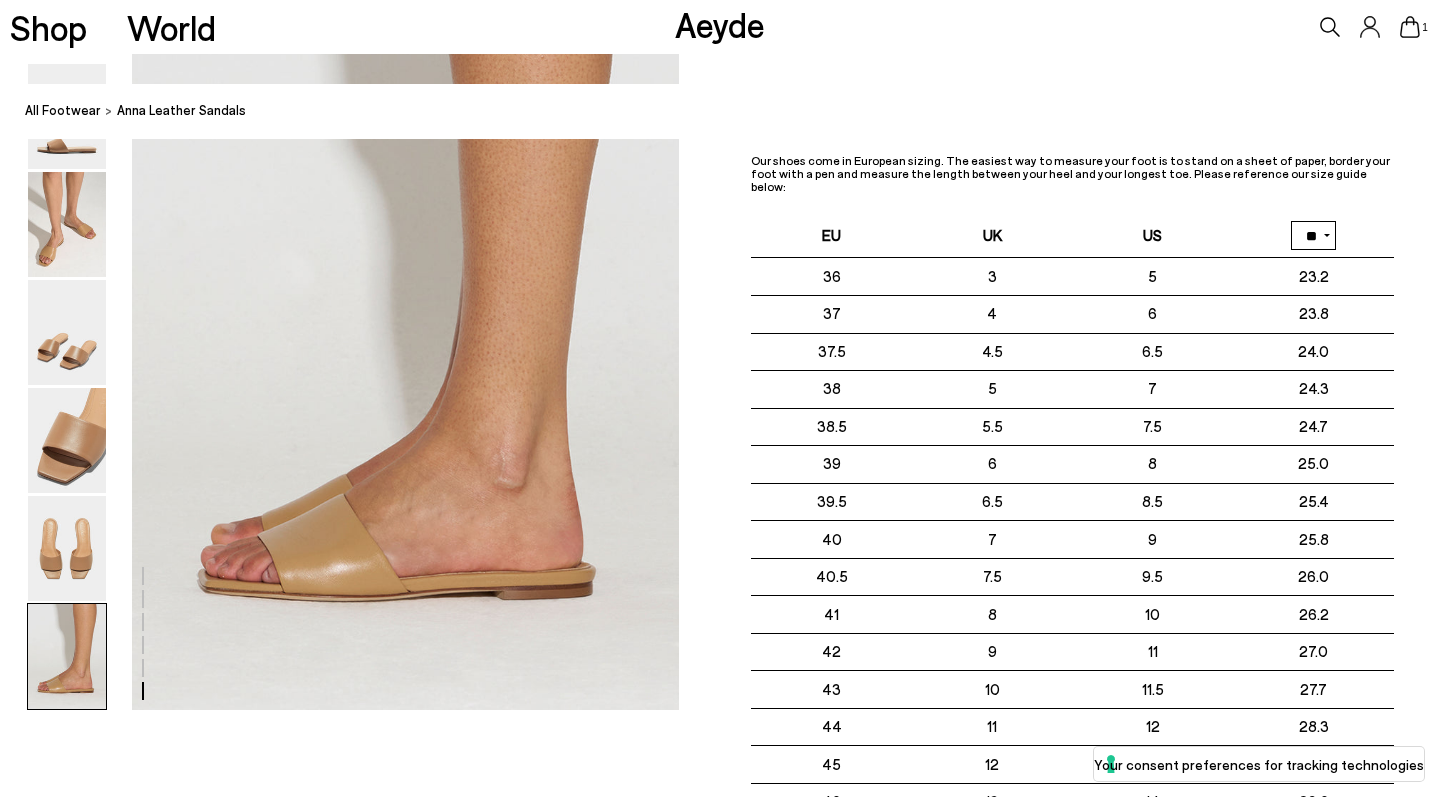 click at bounding box center [339, -1451] 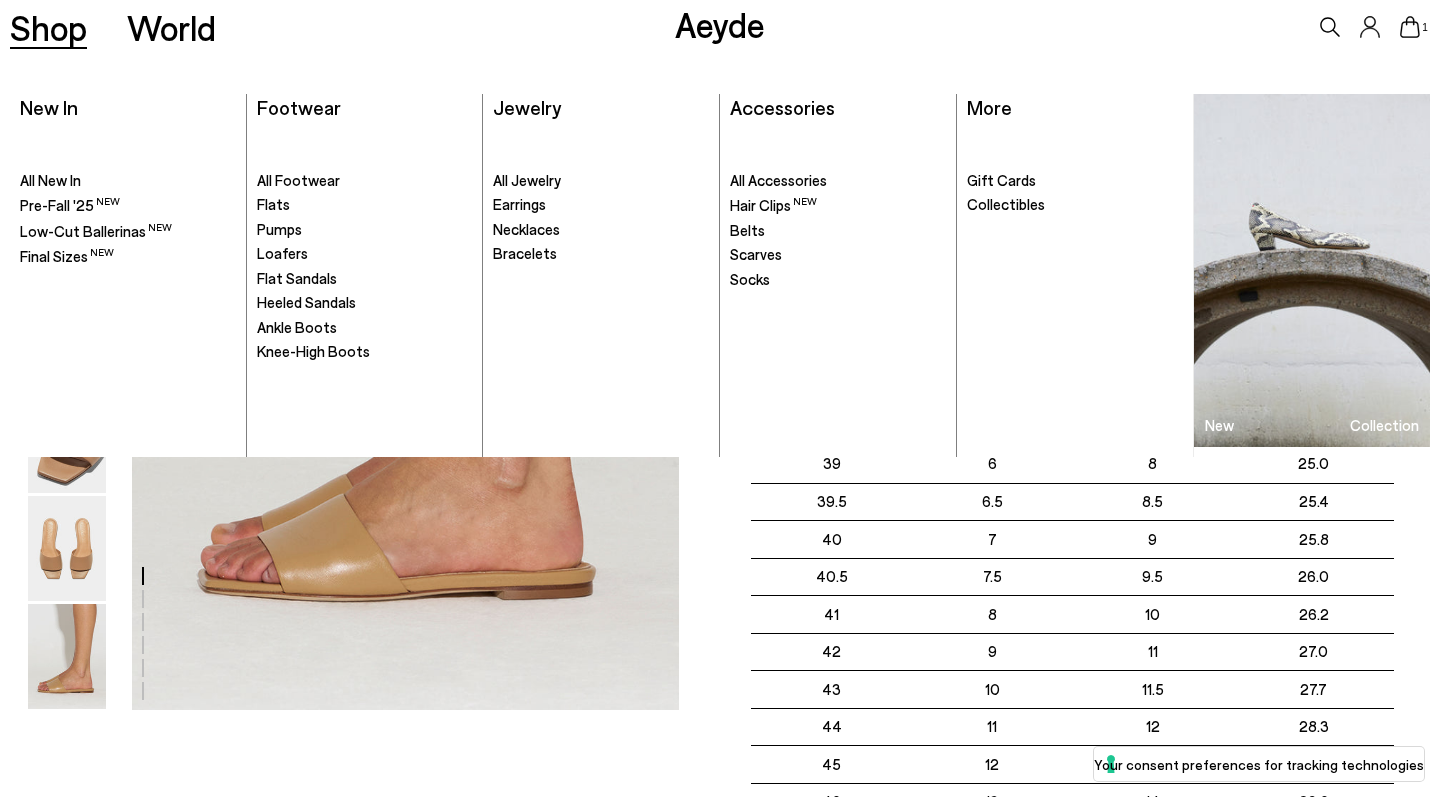 scroll, scrollTop: 0, scrollLeft: 0, axis: both 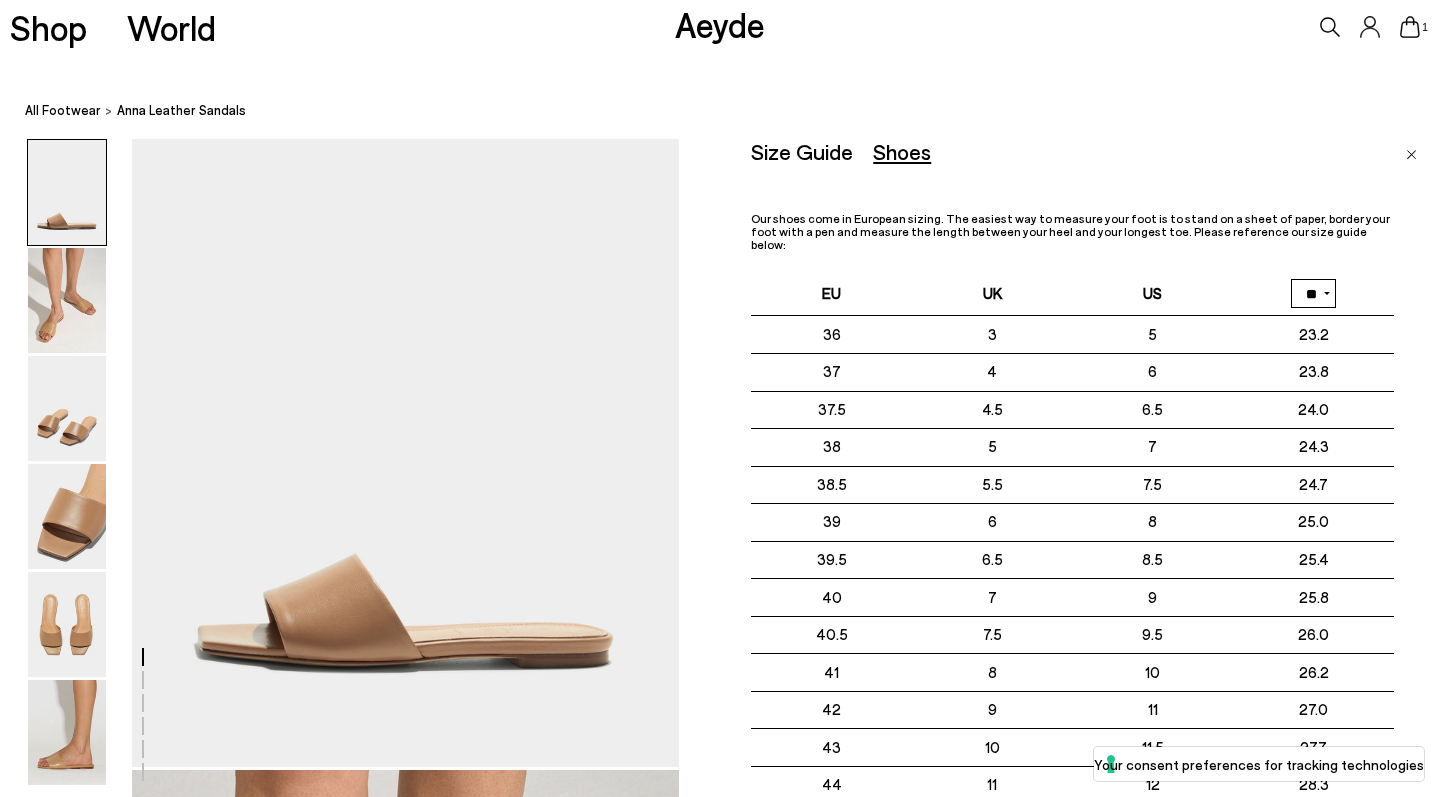 click on "Shoes" at bounding box center [902, 151] 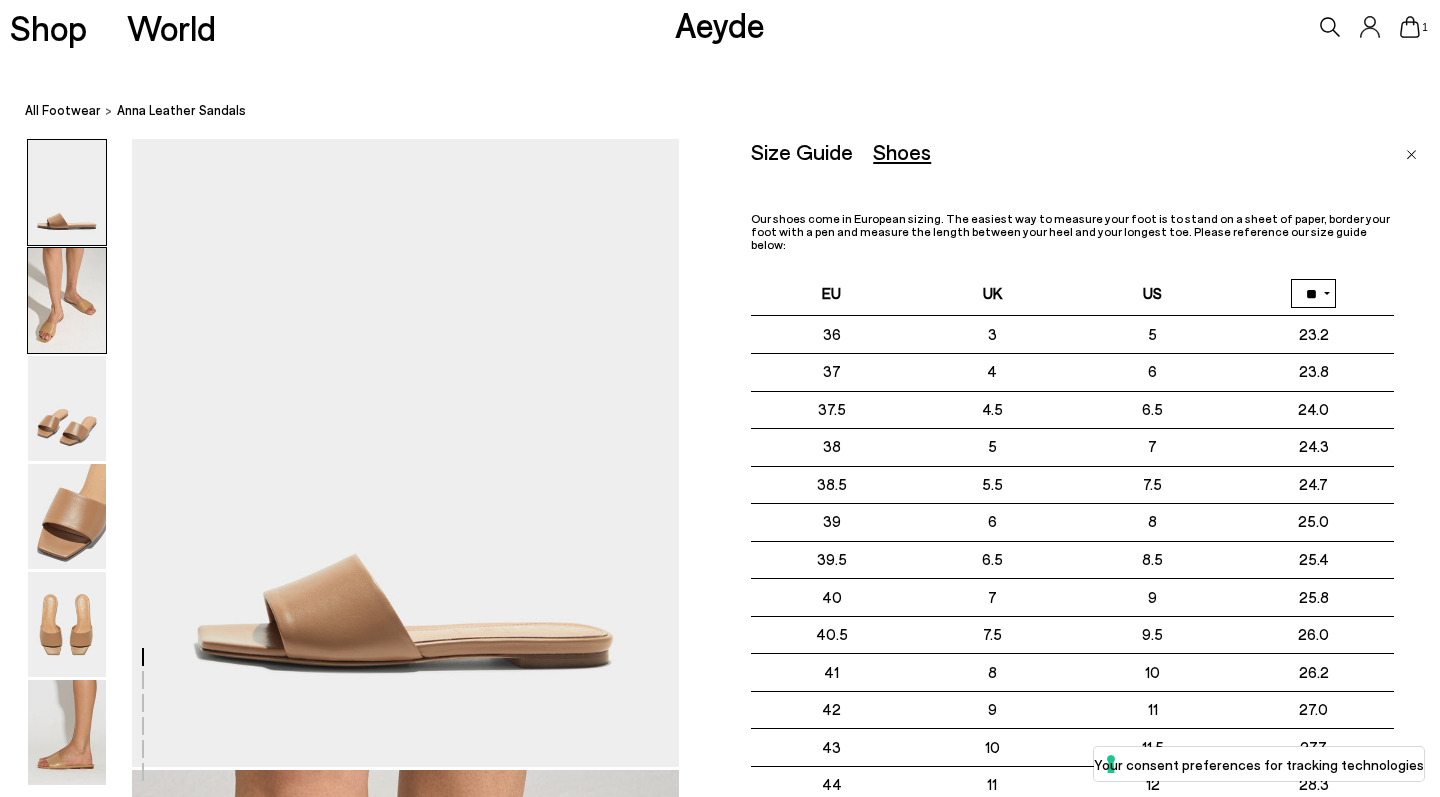 click at bounding box center [67, 300] 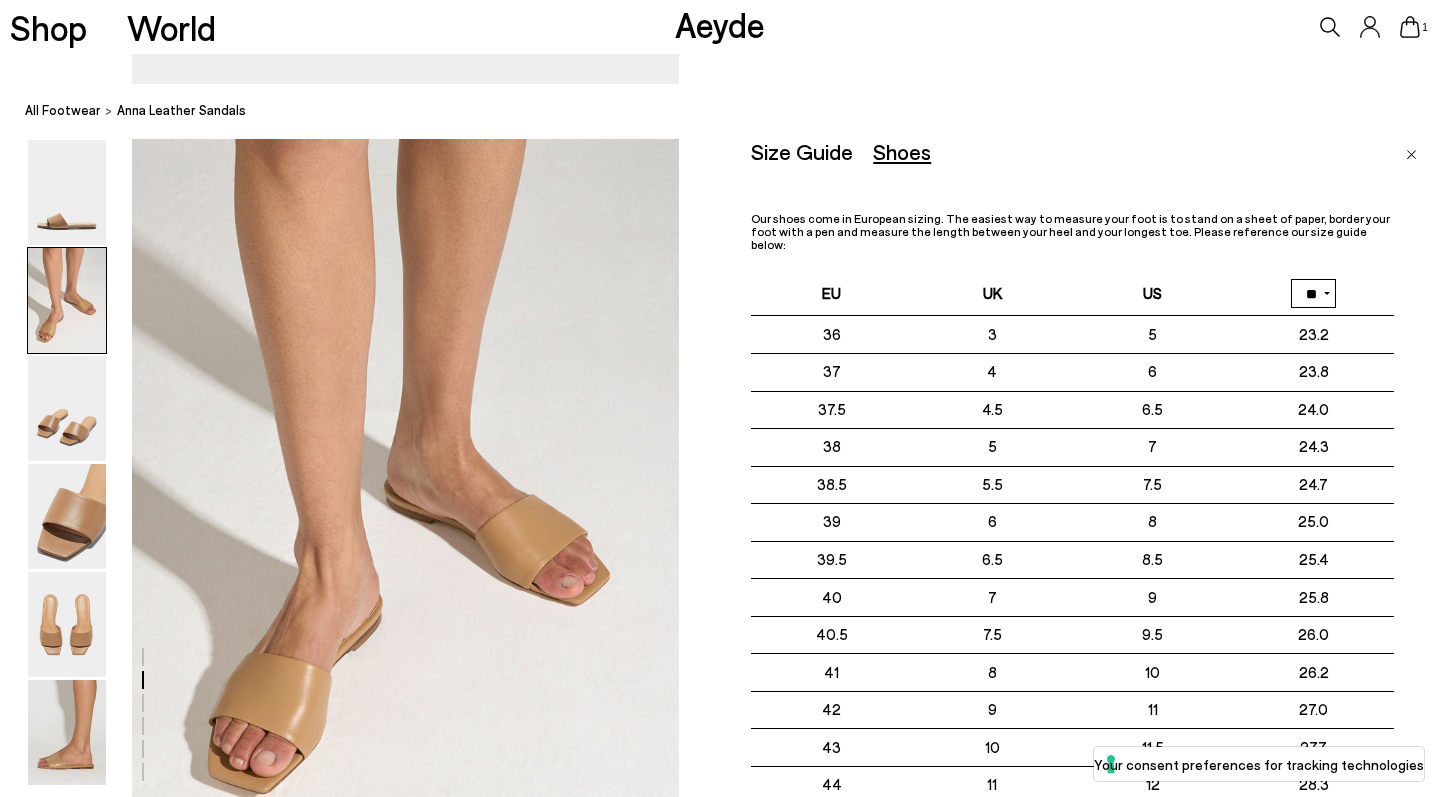 click on "Aeyde" at bounding box center (720, 24) 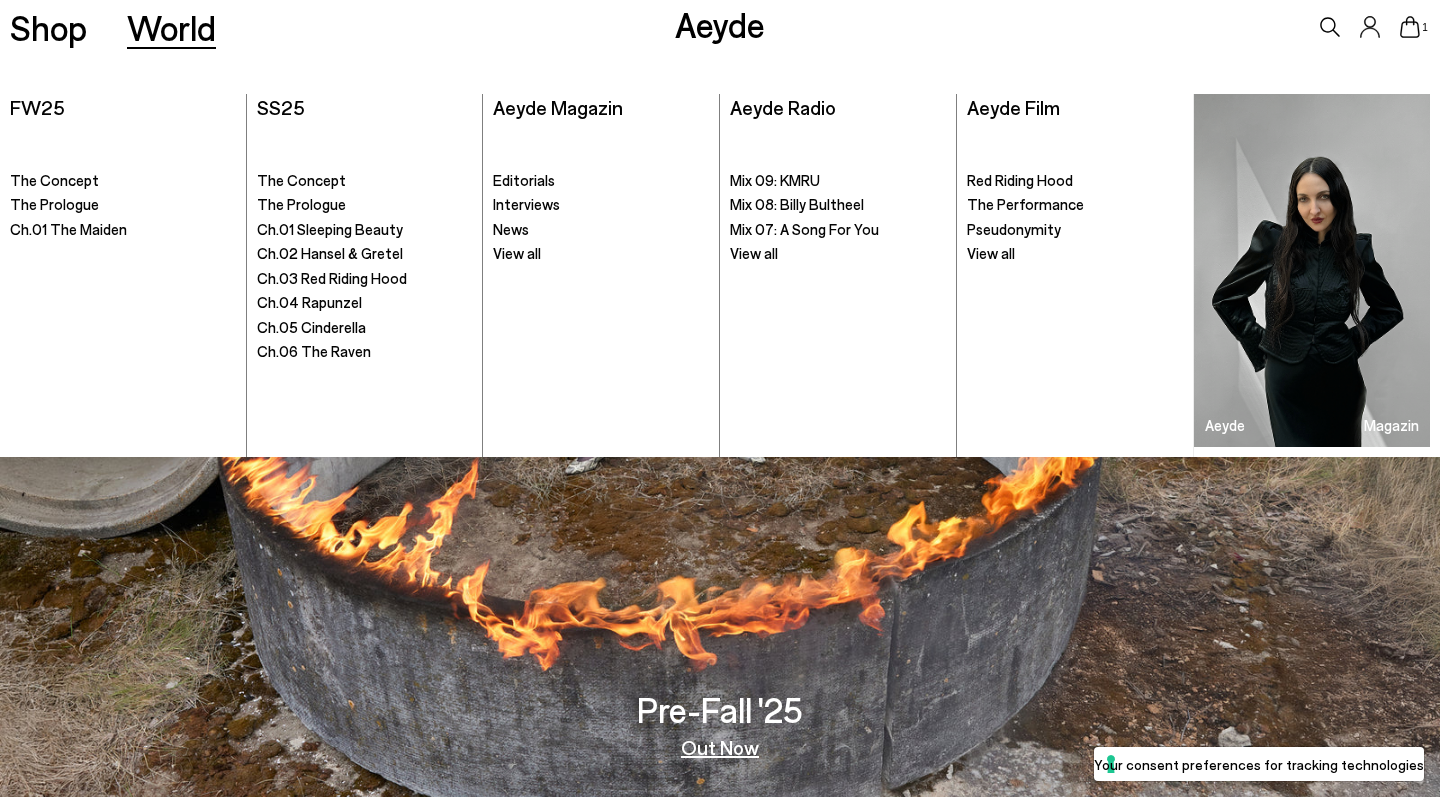 scroll, scrollTop: 0, scrollLeft: 0, axis: both 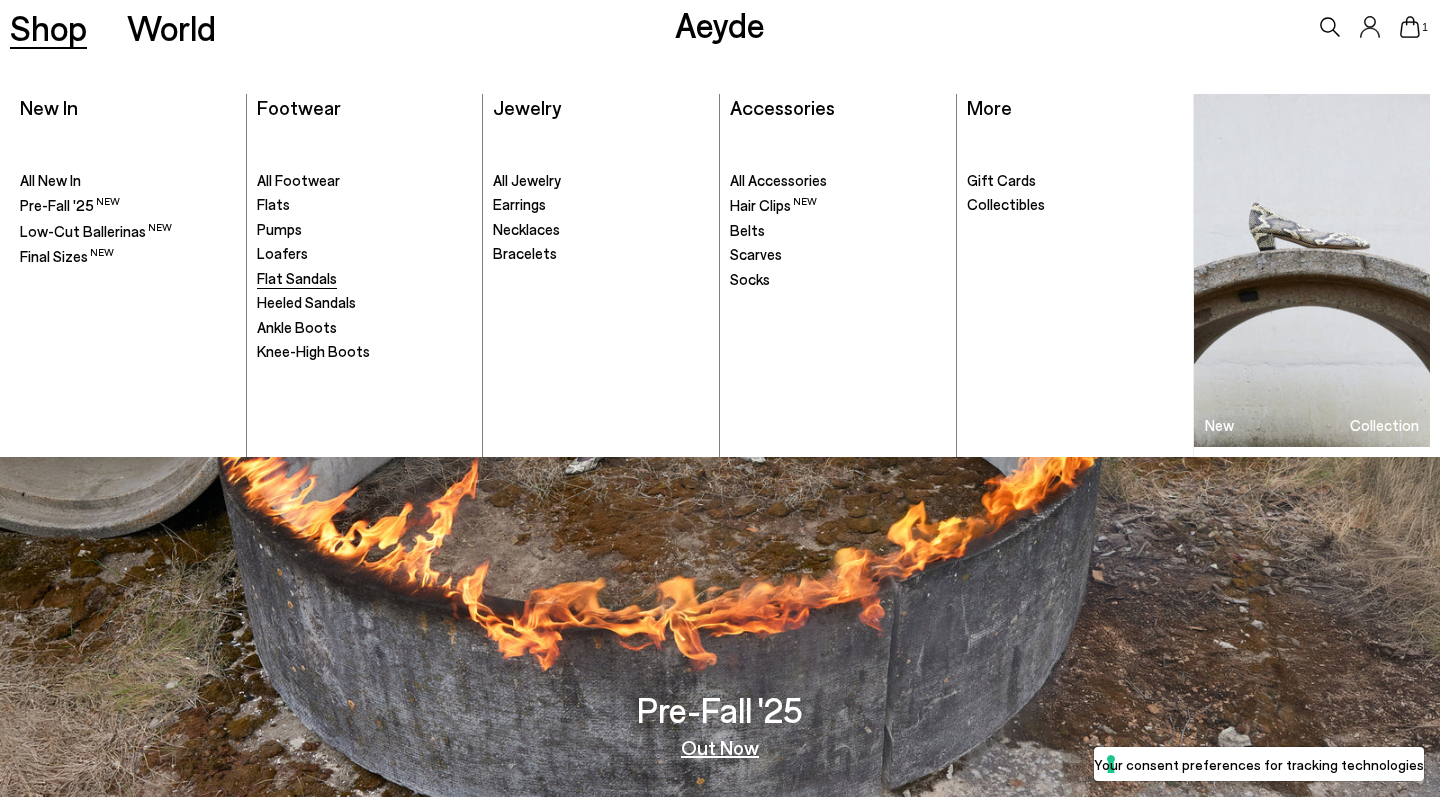 click on "Flat Sandals" at bounding box center [297, 278] 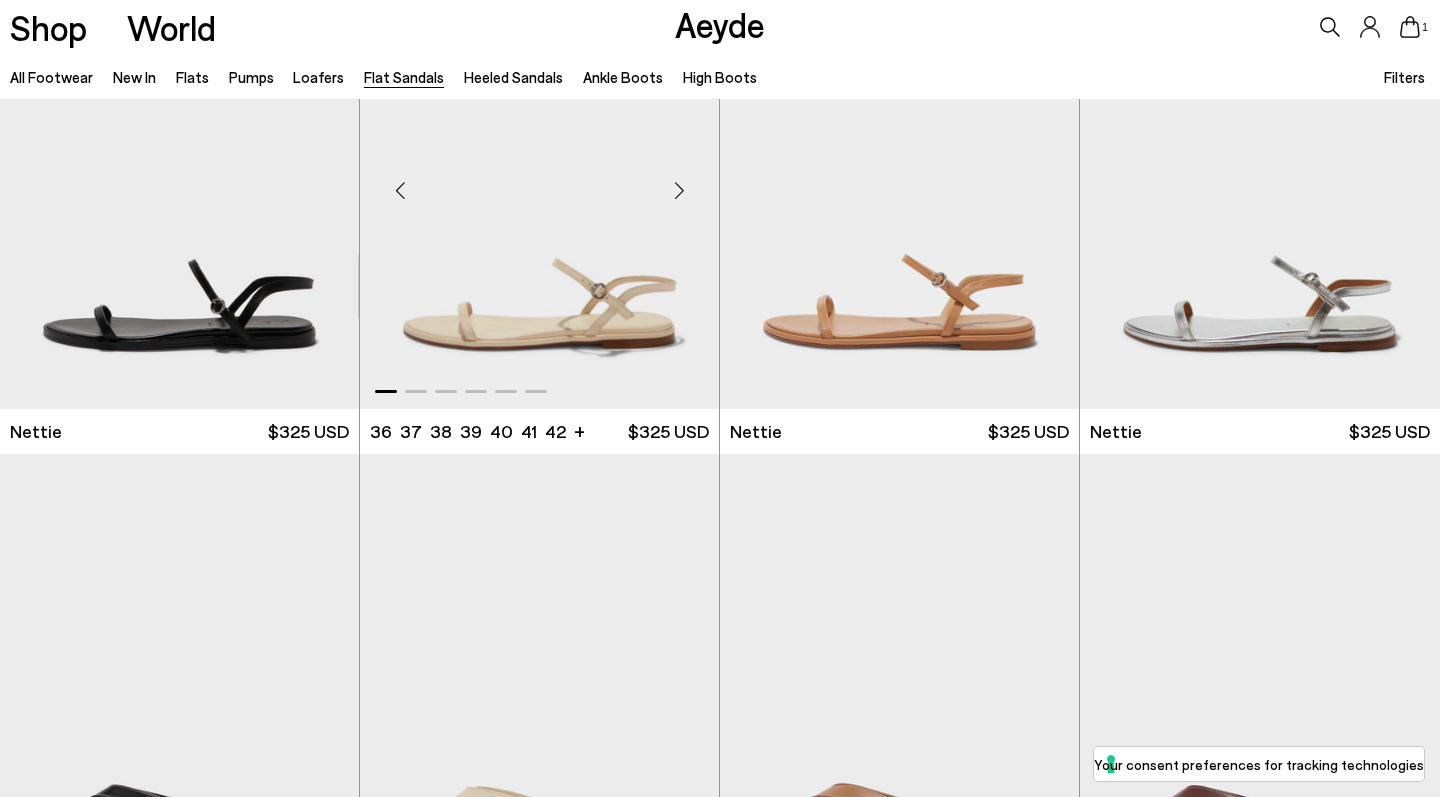 scroll, scrollTop: 143, scrollLeft: 0, axis: vertical 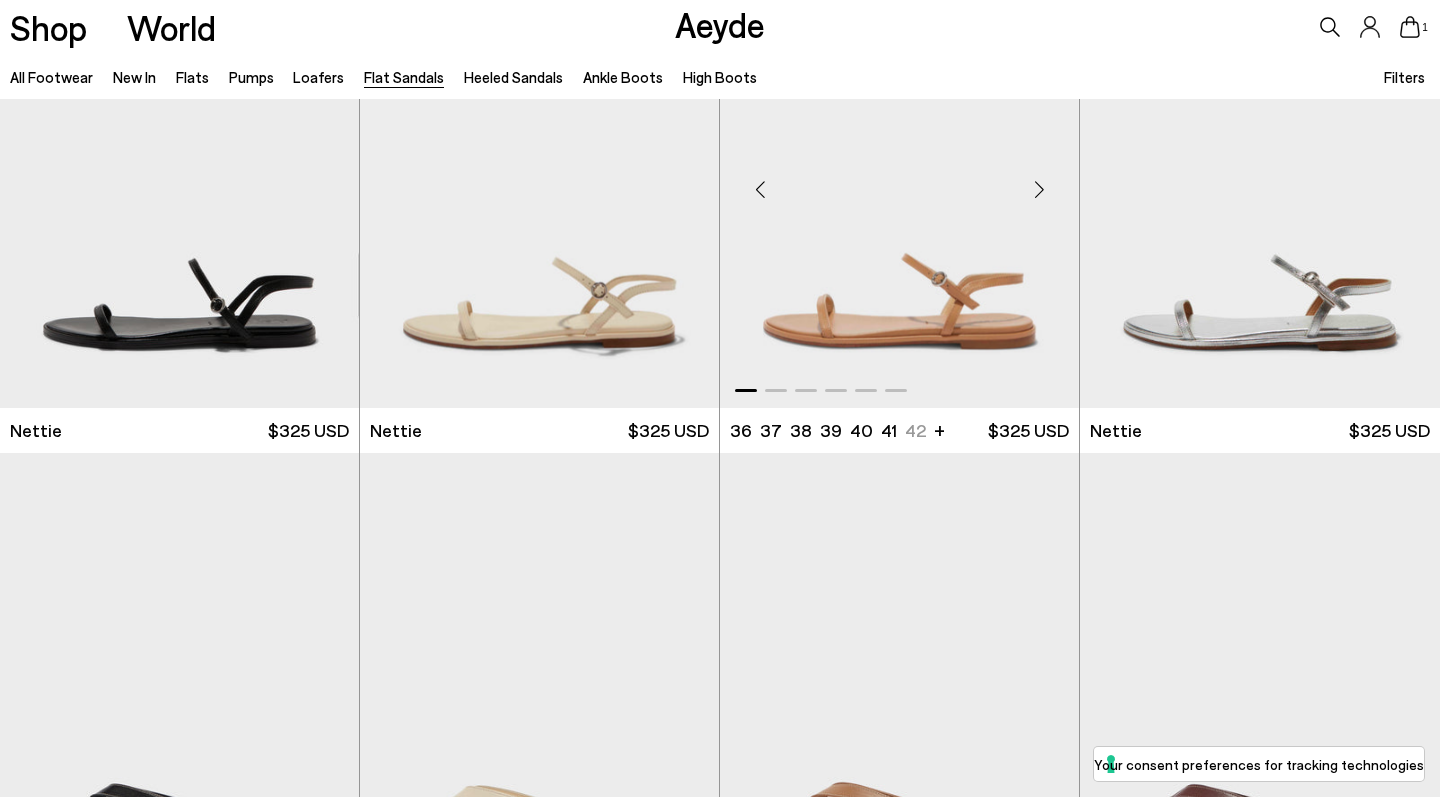 click at bounding box center (899, 181) 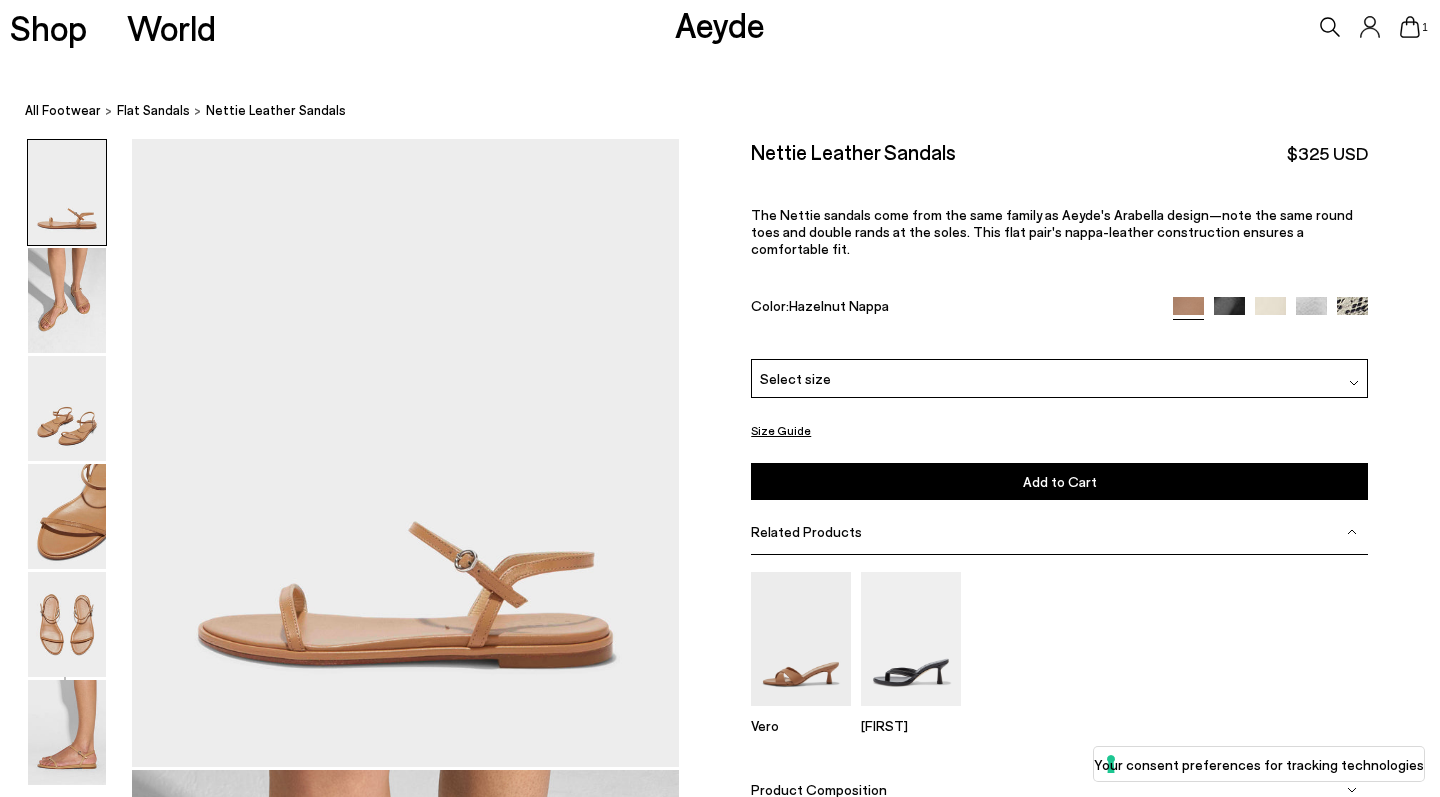 scroll, scrollTop: 0, scrollLeft: 0, axis: both 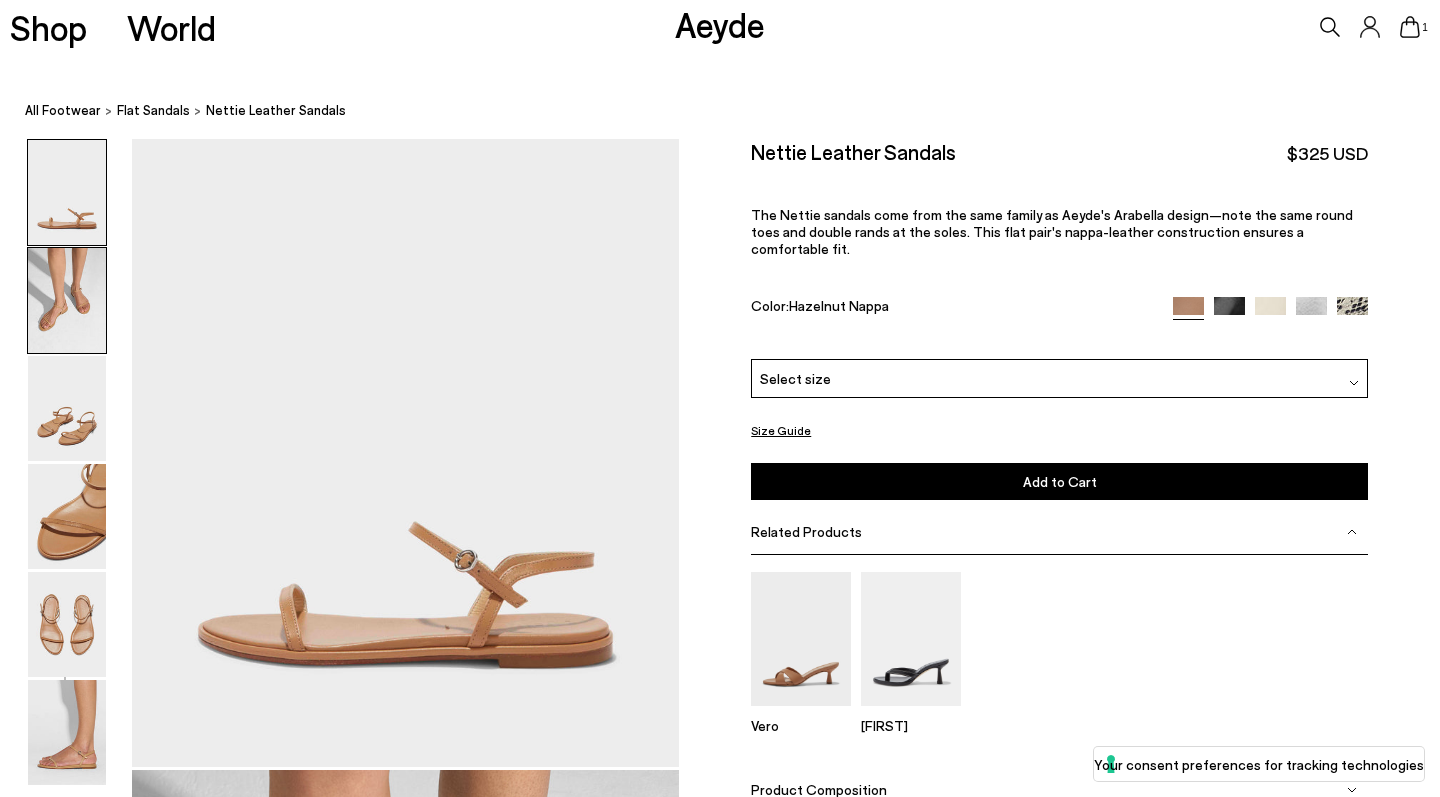 click at bounding box center [67, 300] 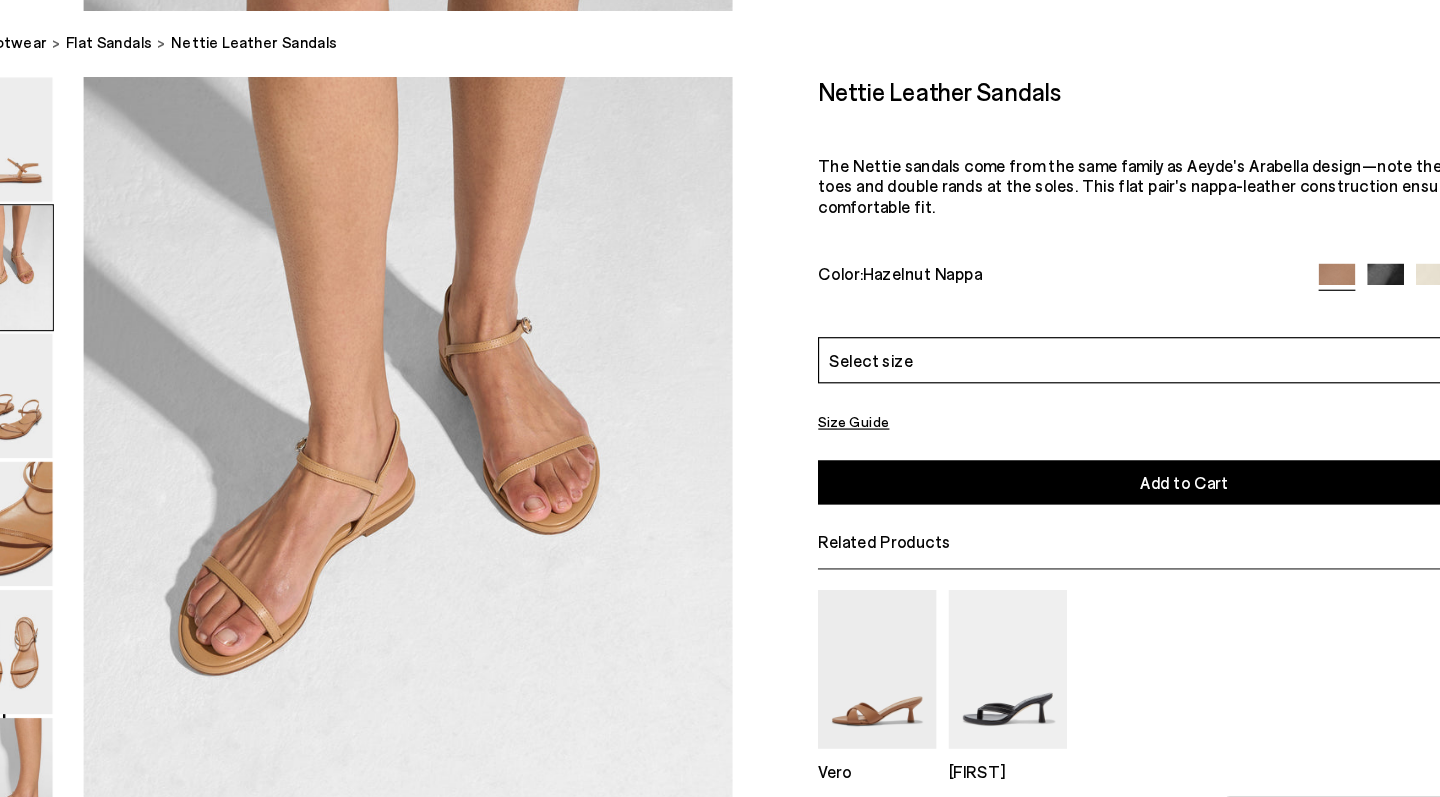 scroll, scrollTop: 722, scrollLeft: 0, axis: vertical 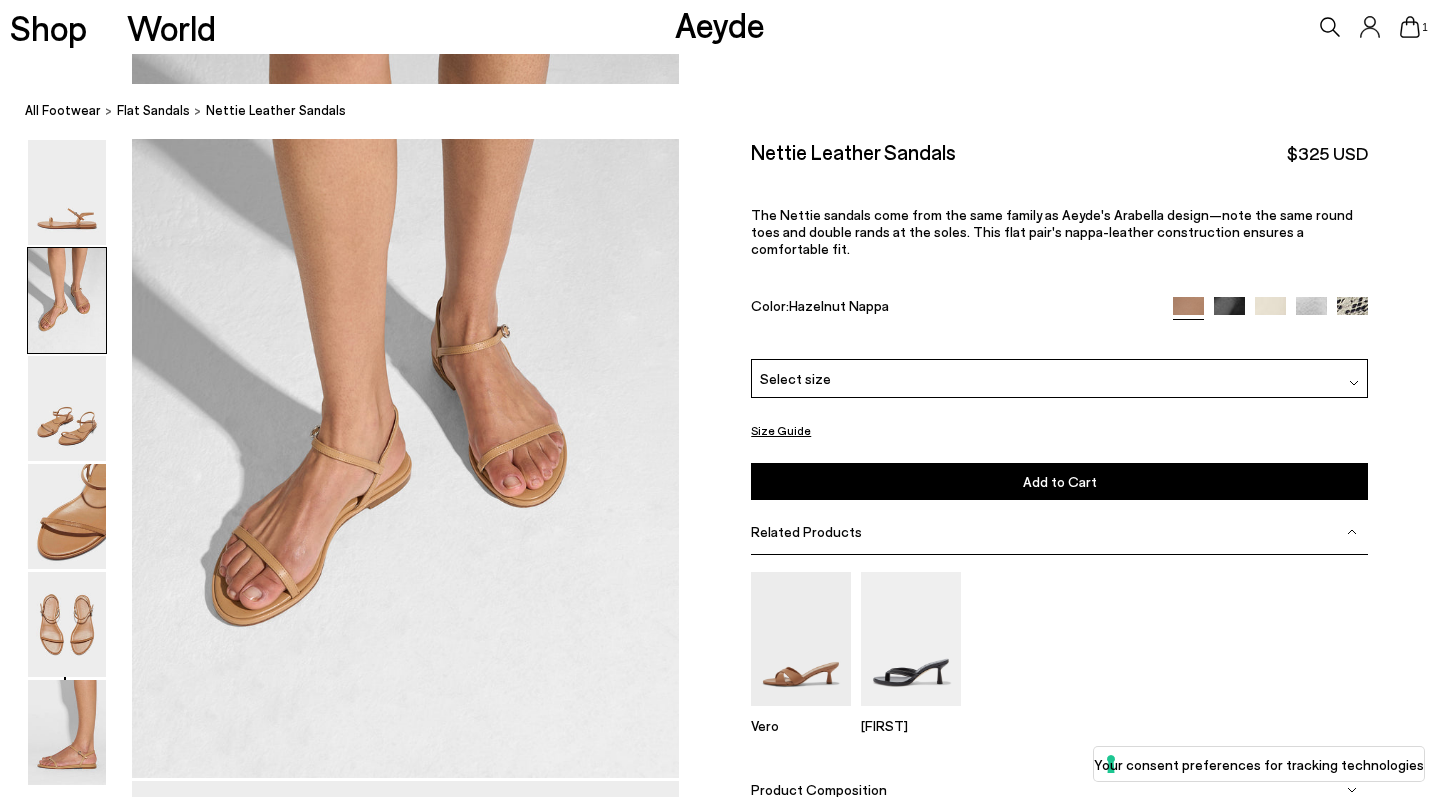 click on "Select size" at bounding box center [1059, 378] 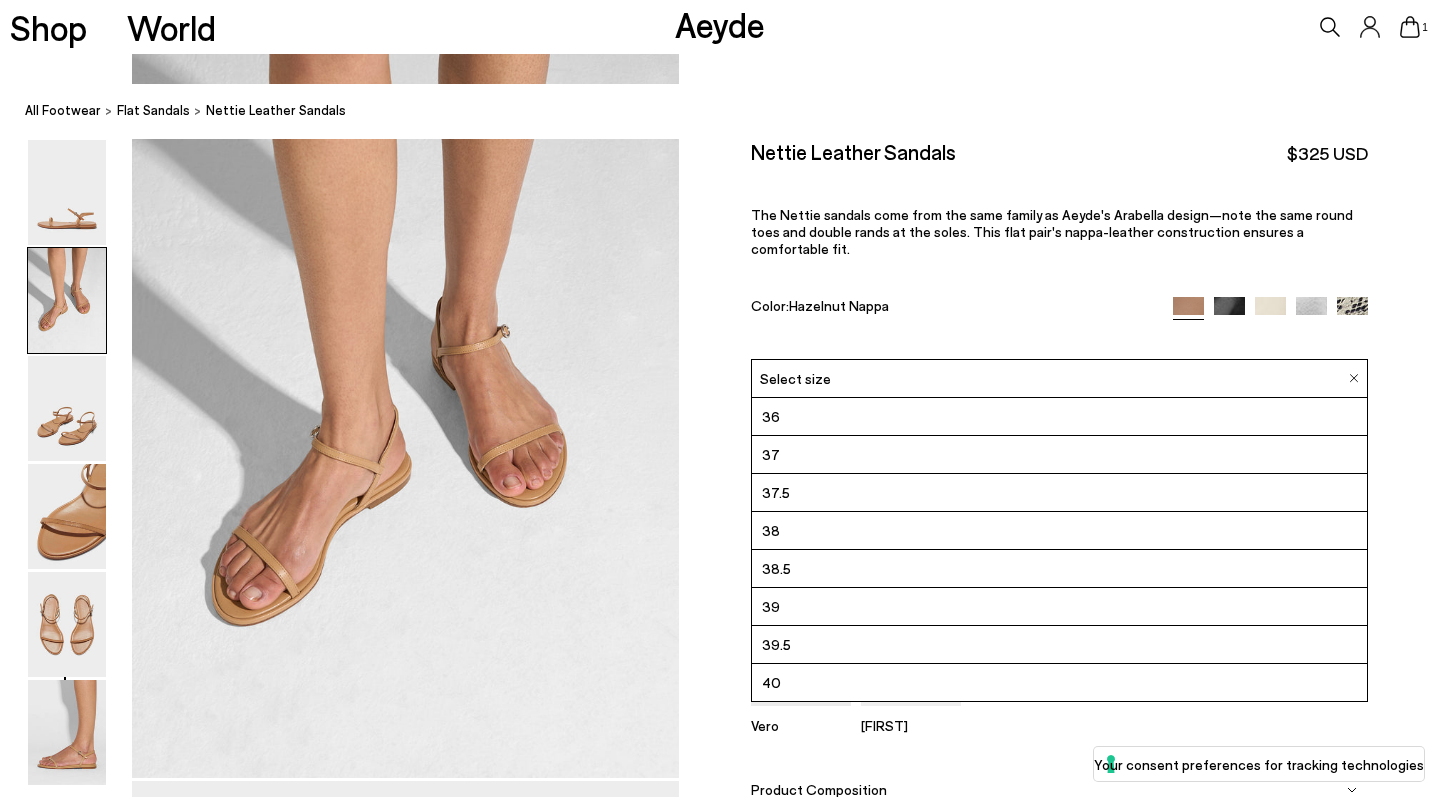 click on "39" at bounding box center [1059, 607] 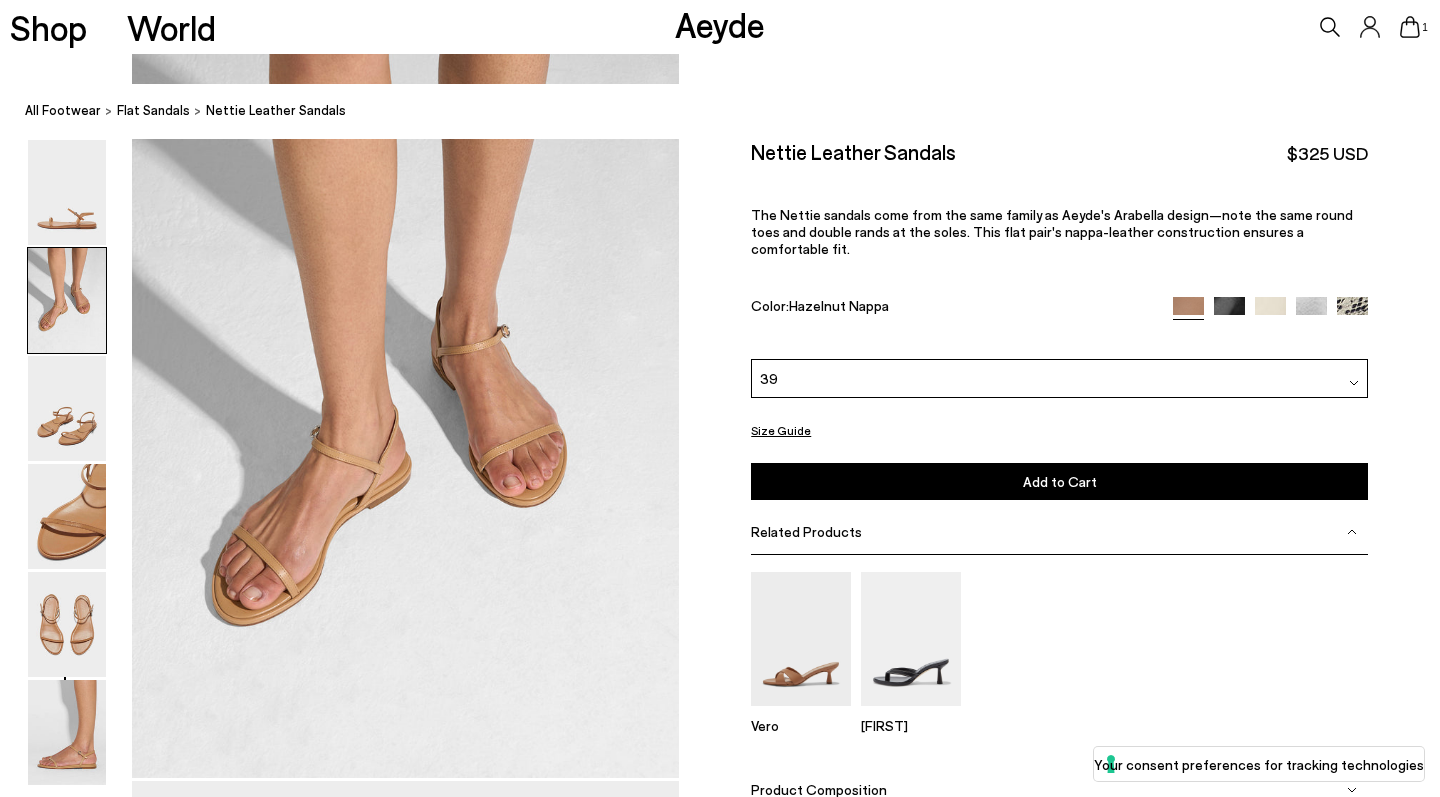 click on "Add to Cart Select a Size First" at bounding box center (1059, 481) 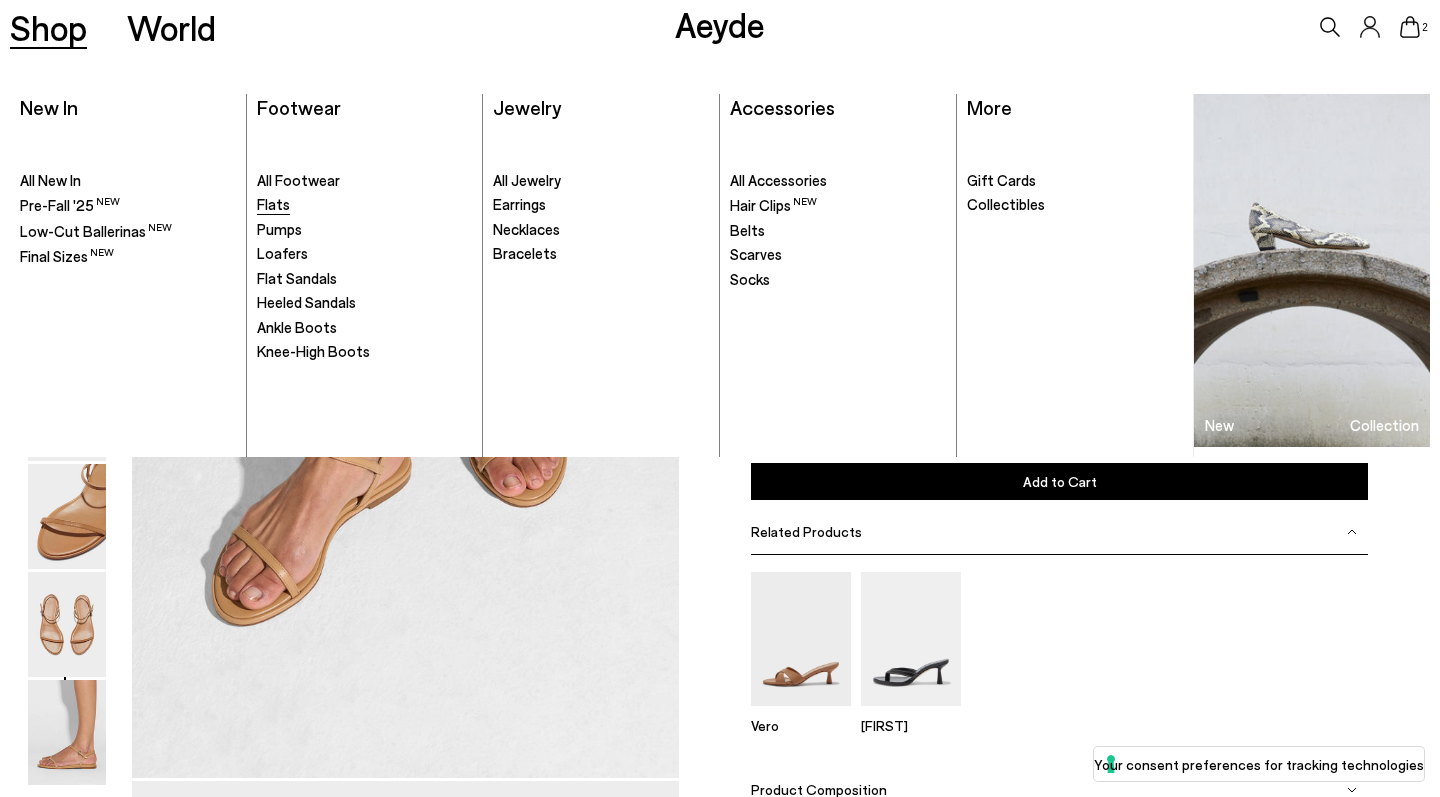 click on "Flats" at bounding box center (273, 204) 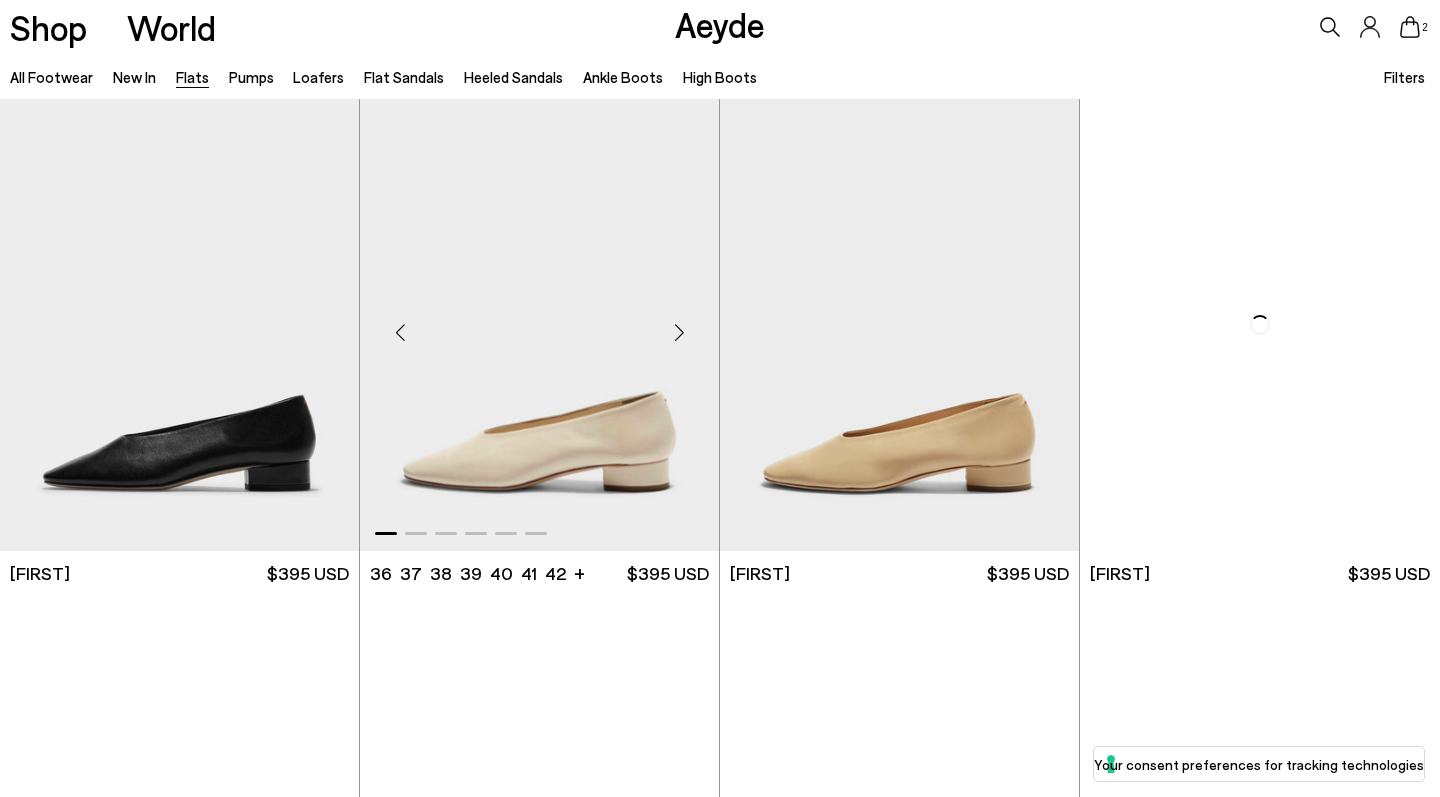 scroll, scrollTop: 0, scrollLeft: 0, axis: both 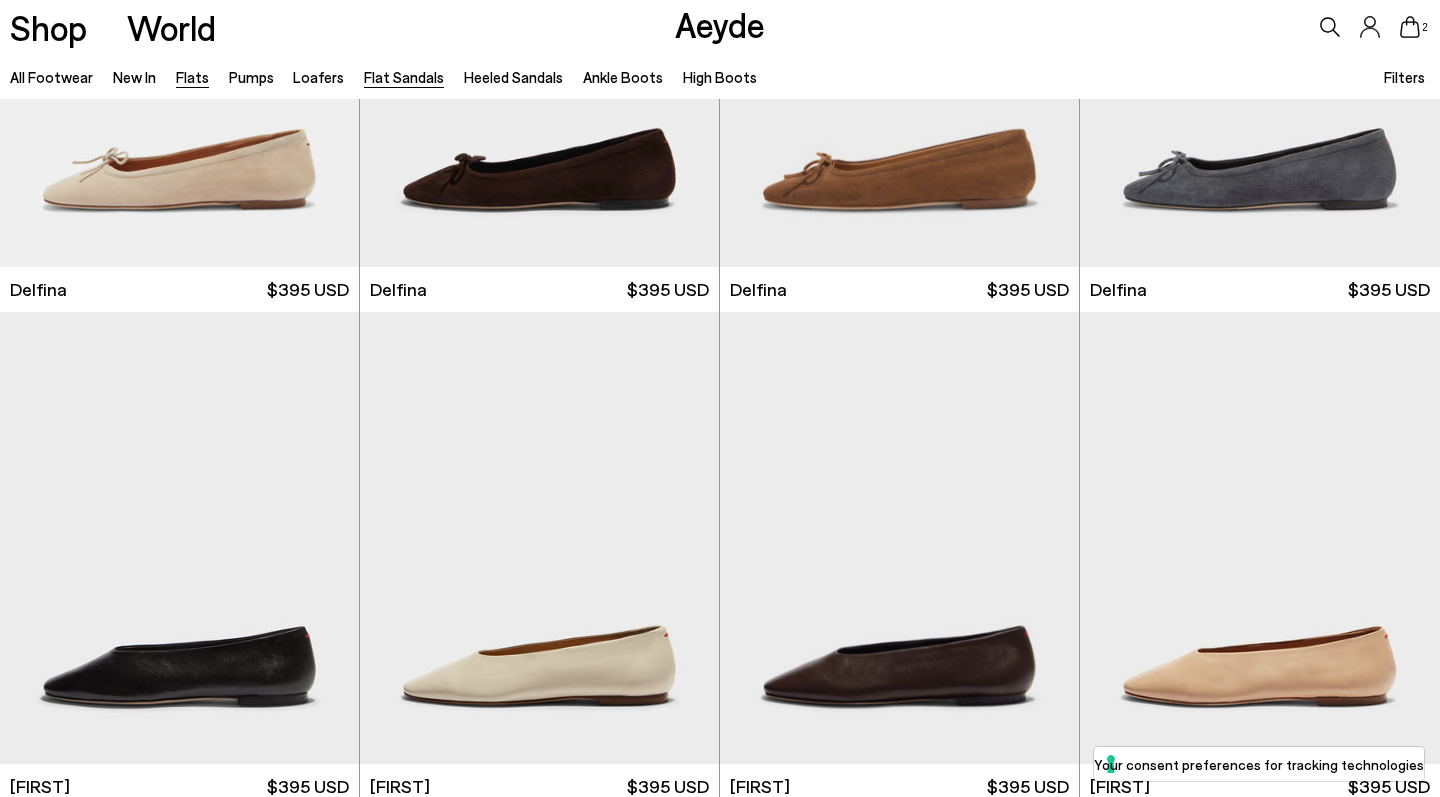 click on "Flat Sandals" at bounding box center (404, 77) 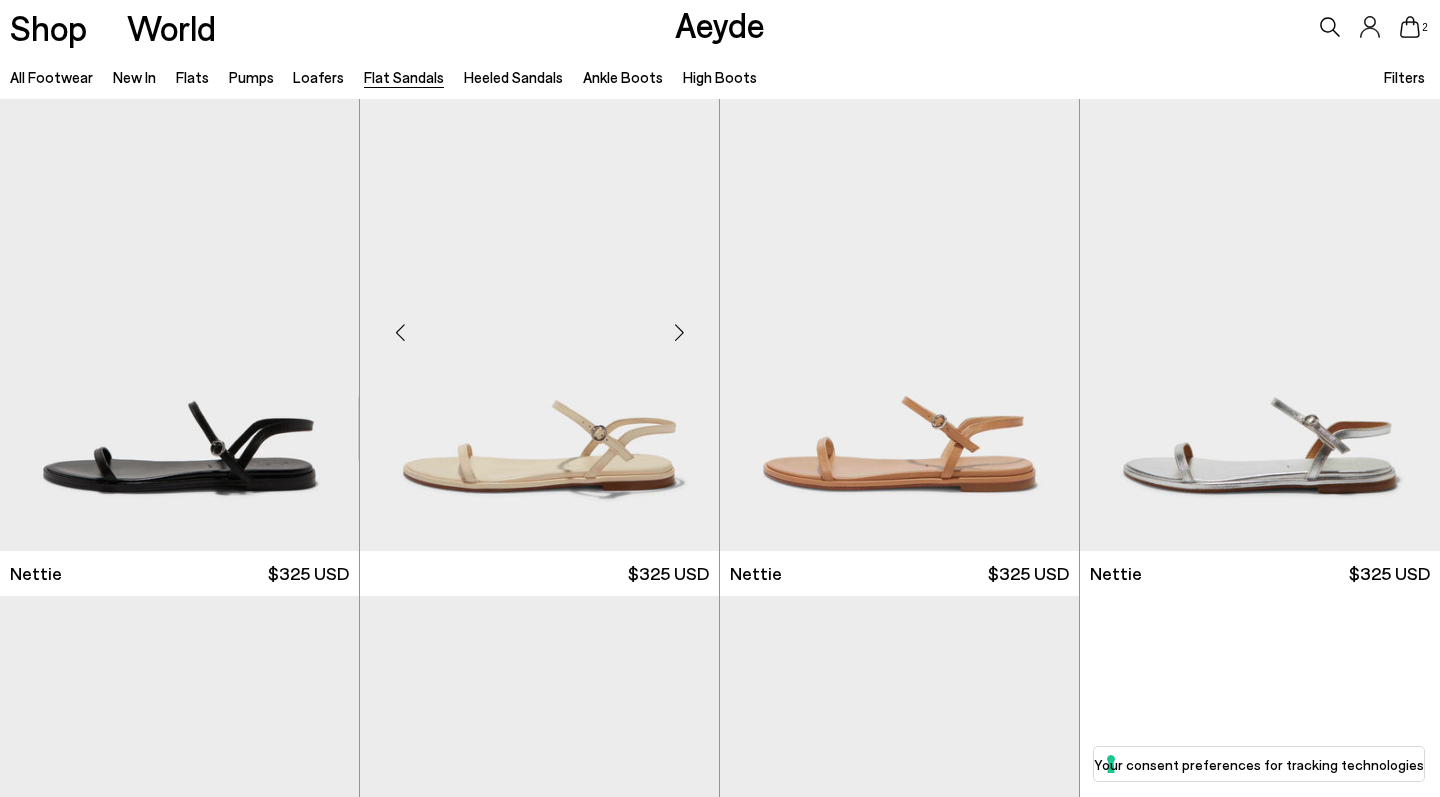 scroll, scrollTop: 0, scrollLeft: 0, axis: both 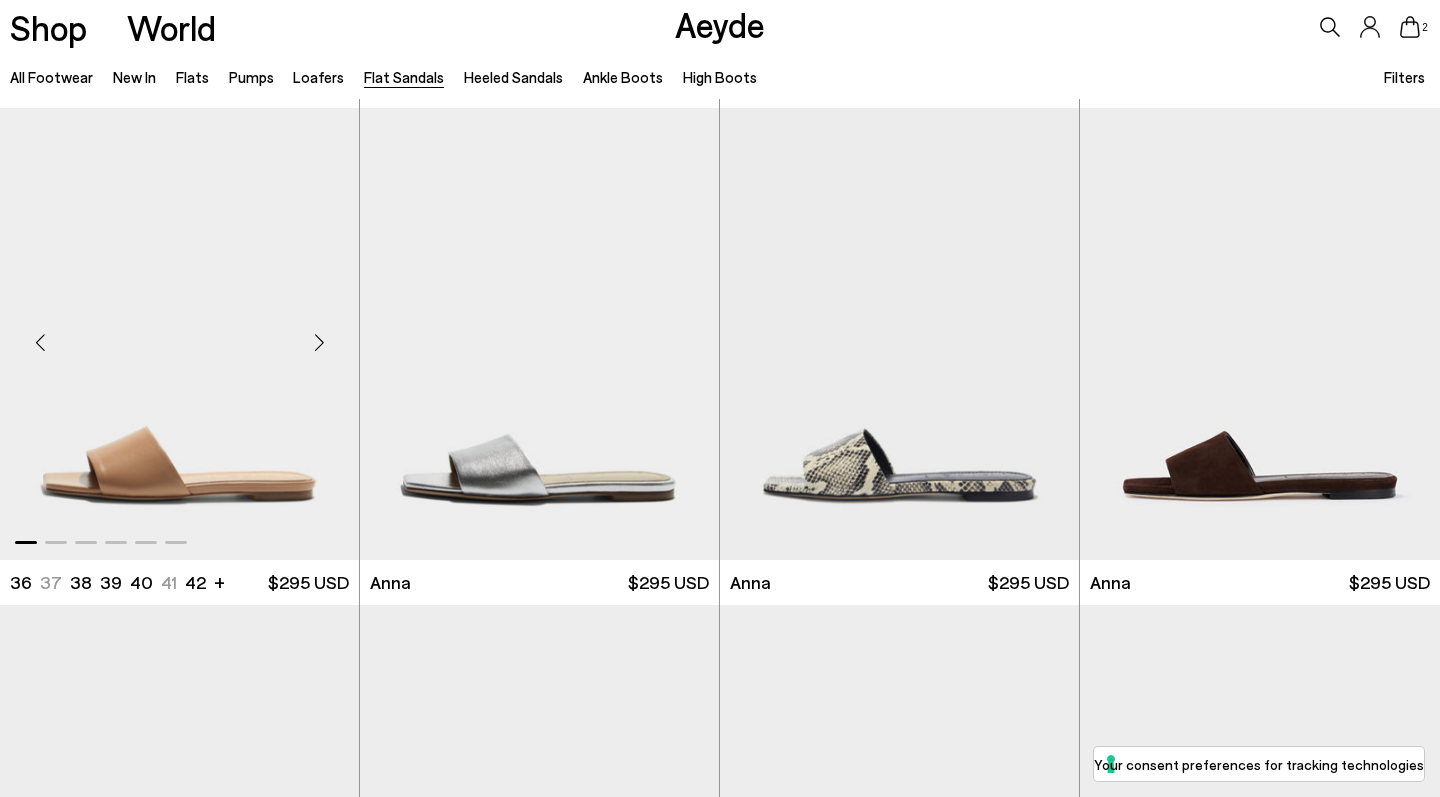 click at bounding box center (179, 333) 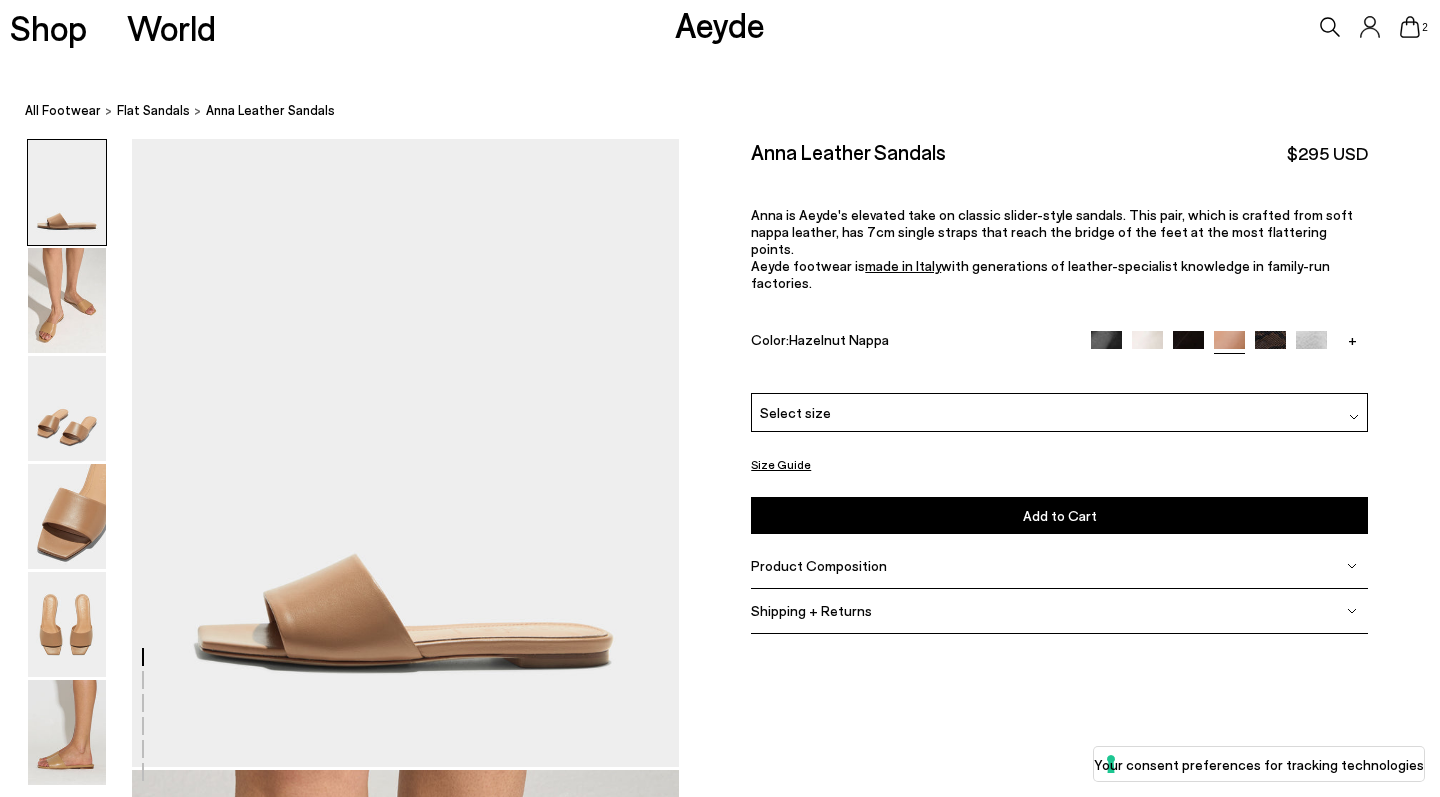 scroll, scrollTop: 0, scrollLeft: 0, axis: both 